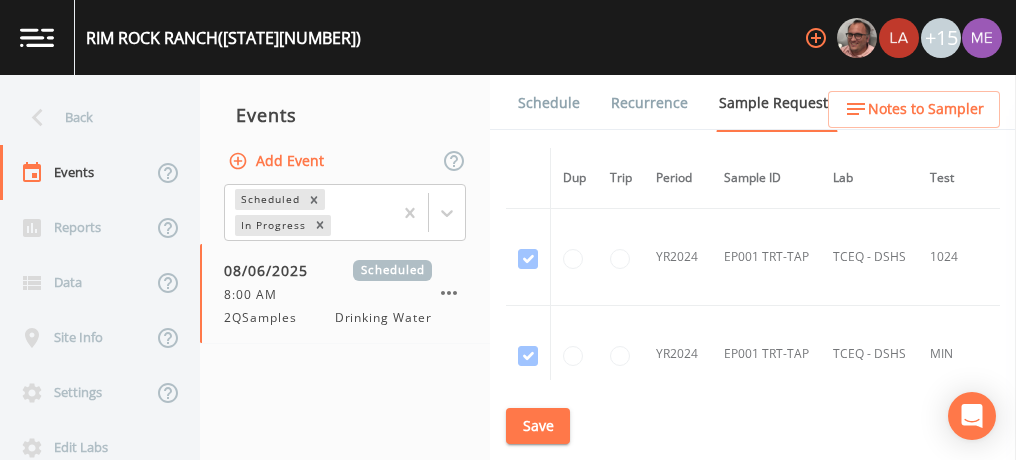 scroll, scrollTop: 0, scrollLeft: 0, axis: both 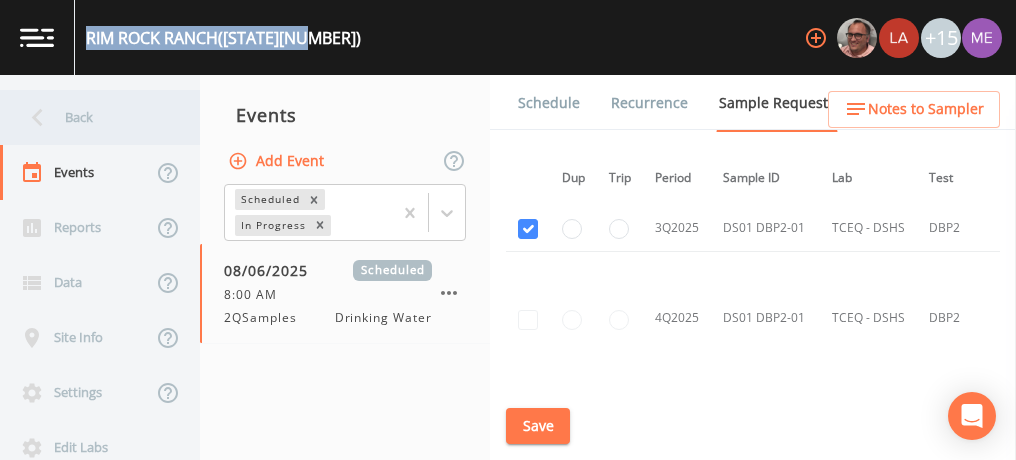 click on "Back" at bounding box center [90, 117] 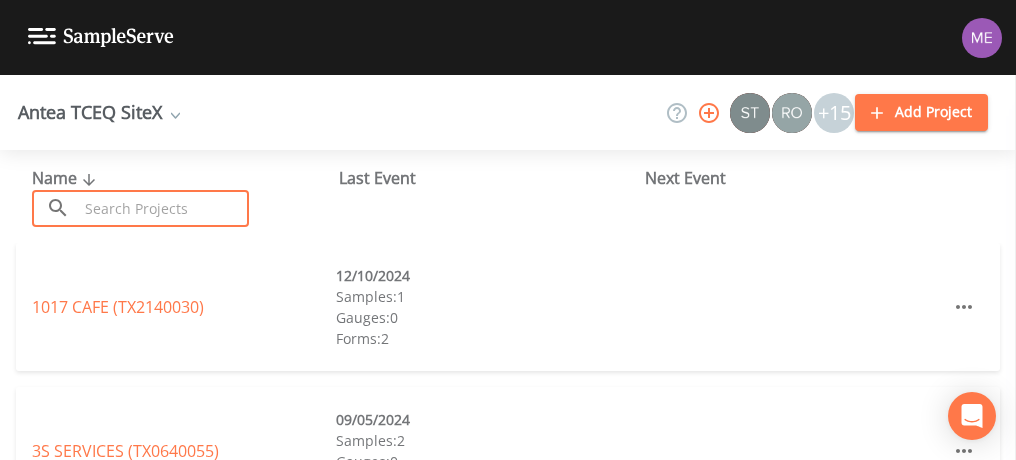 click at bounding box center [163, 208] 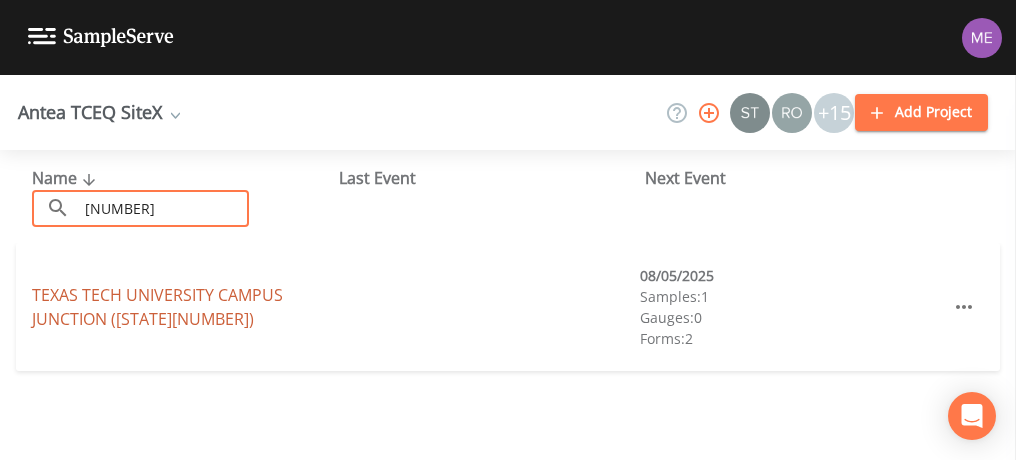type on "[NUMBER]" 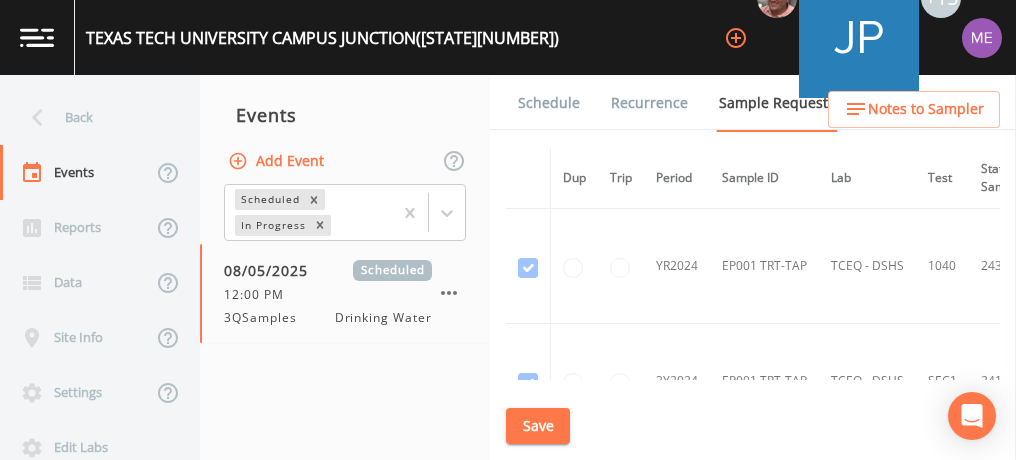 click on "Schedule" at bounding box center [549, 103] 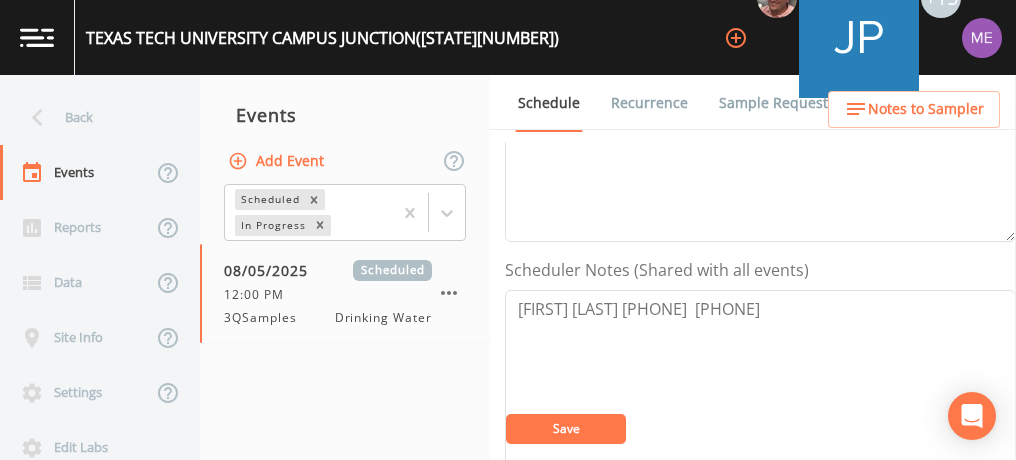 scroll, scrollTop: 449, scrollLeft: 0, axis: vertical 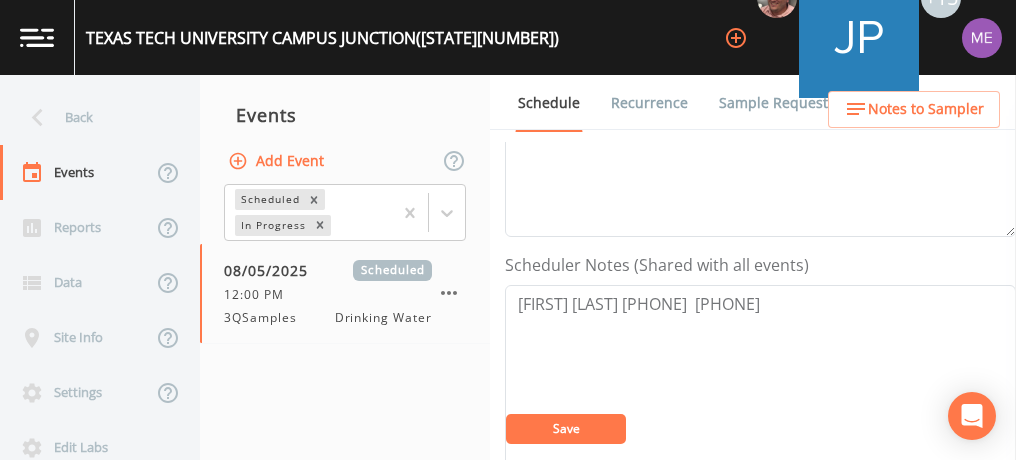 click on "Sample Requests" at bounding box center (777, 103) 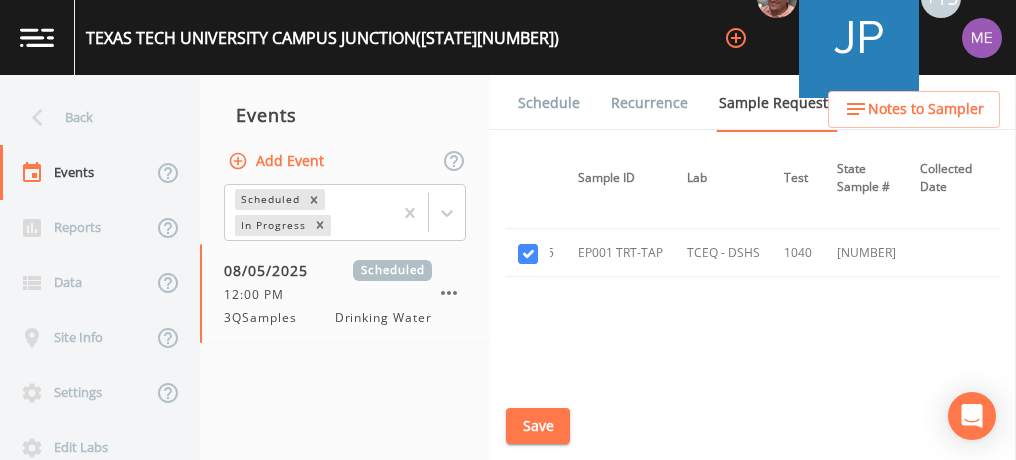scroll, scrollTop: 210, scrollLeft: 107, axis: both 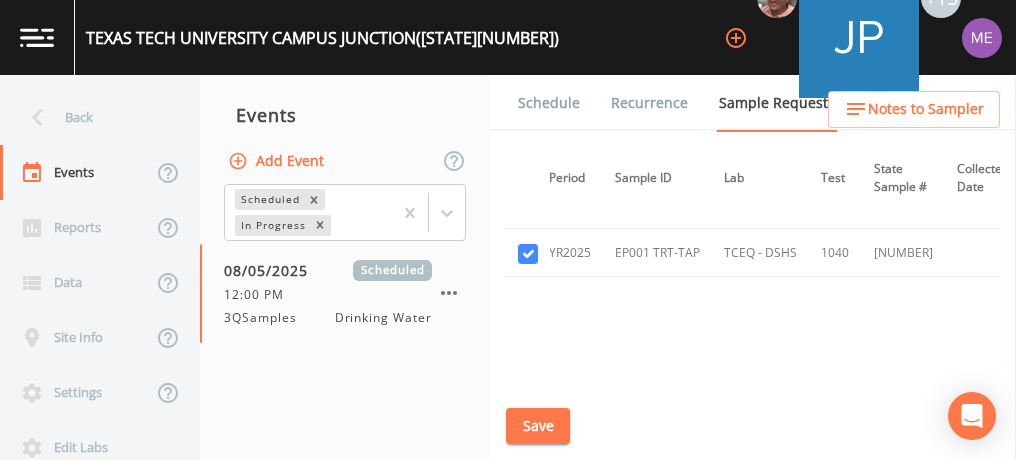 click on "Schedule" at bounding box center (549, 103) 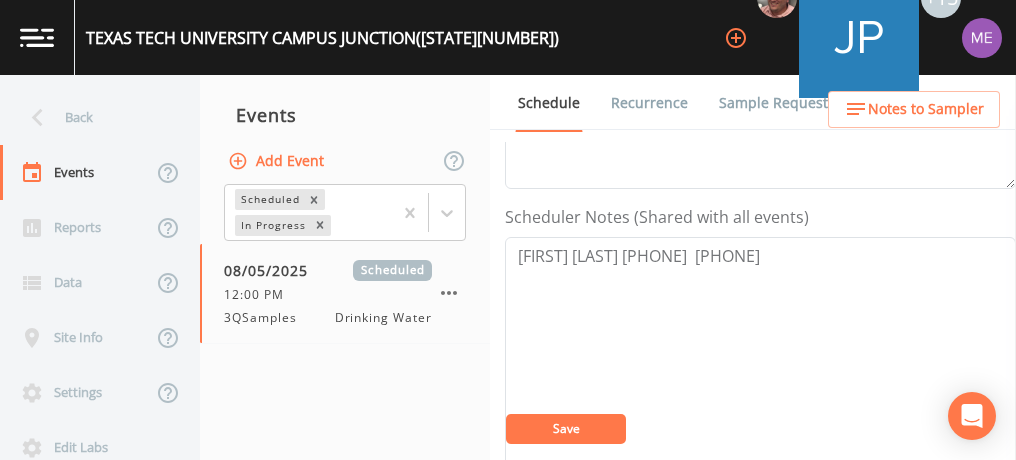 scroll, scrollTop: 501, scrollLeft: 0, axis: vertical 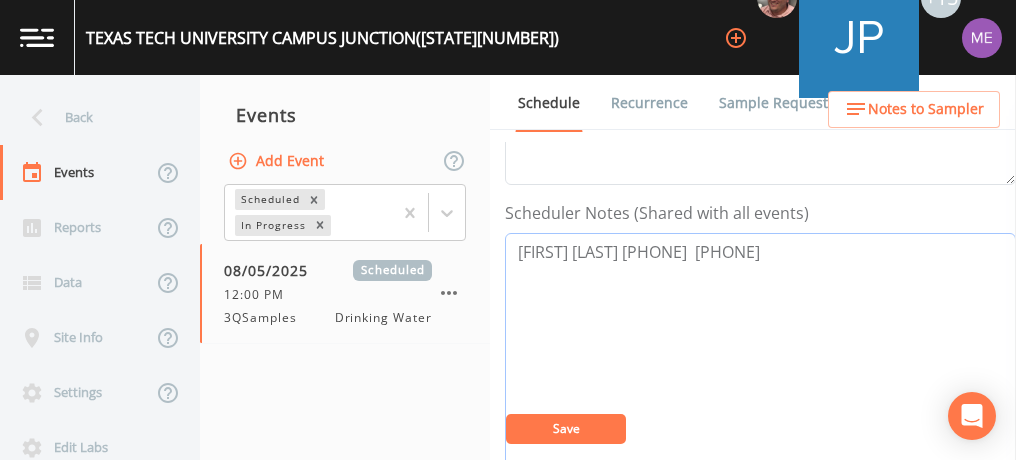 click on "[FIRST] [LAST] [PHONE]  [PHONE]" at bounding box center (760, 360) 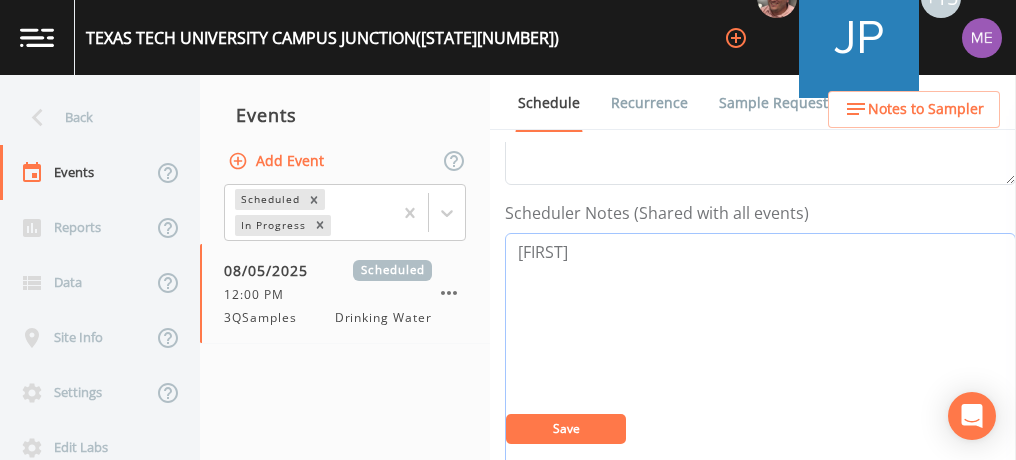 type on "[INITIAL]" 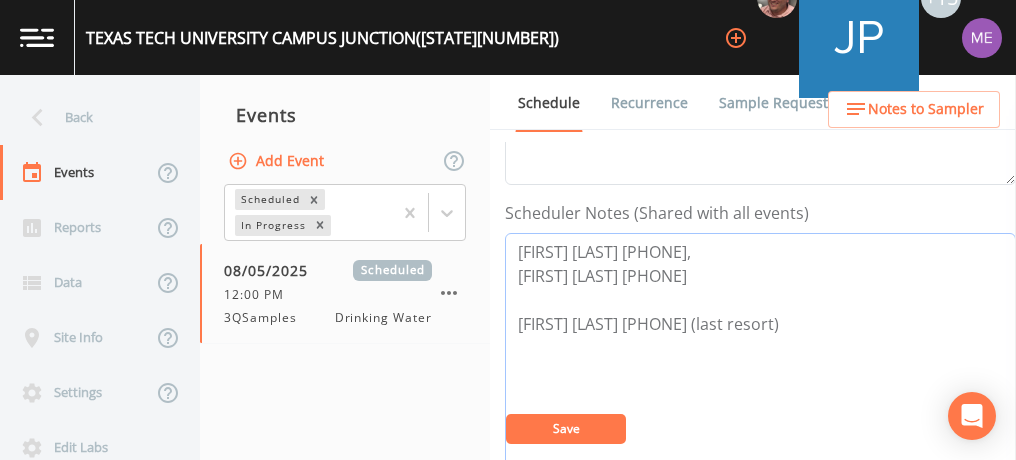type on "[FIRST] [LAST] [PHONE],
[FIRST] [LAST] [PHONE]
[FIRST] [LAST] [PHONE] (last resort)" 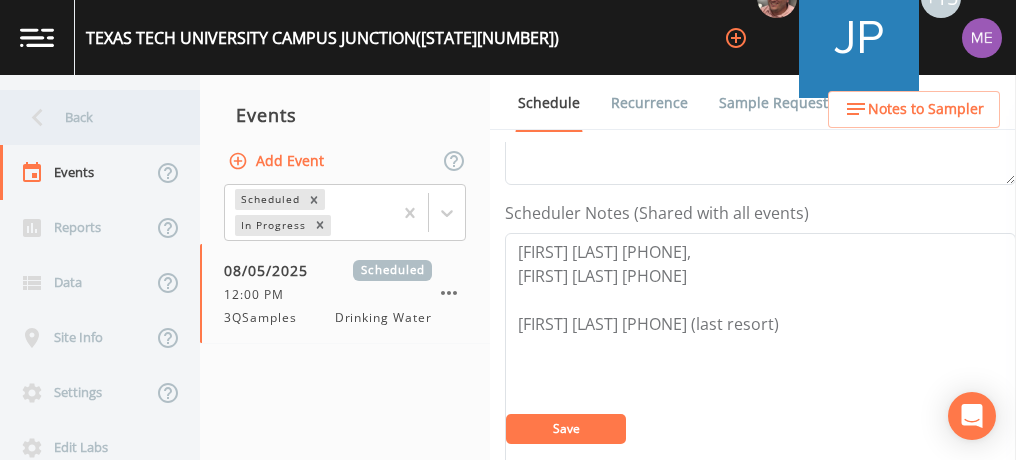 click on "Back" at bounding box center [90, 117] 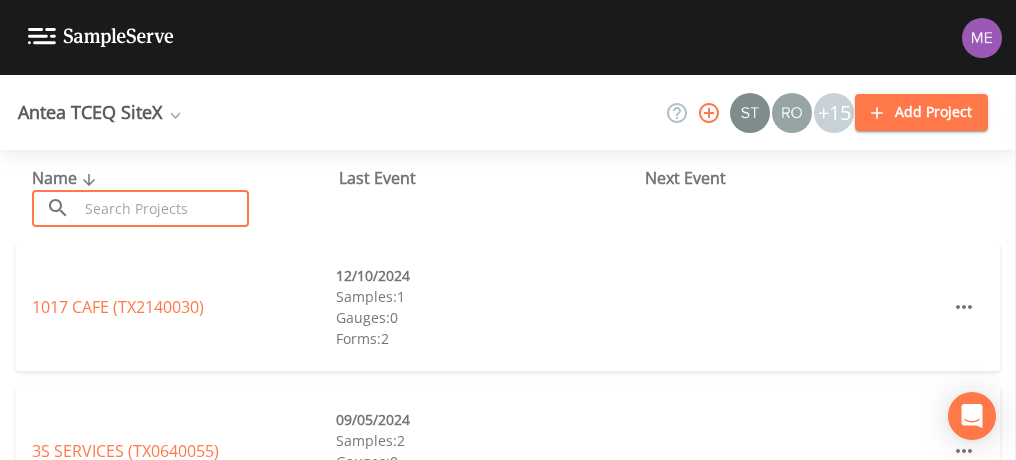 click at bounding box center (163, 208) 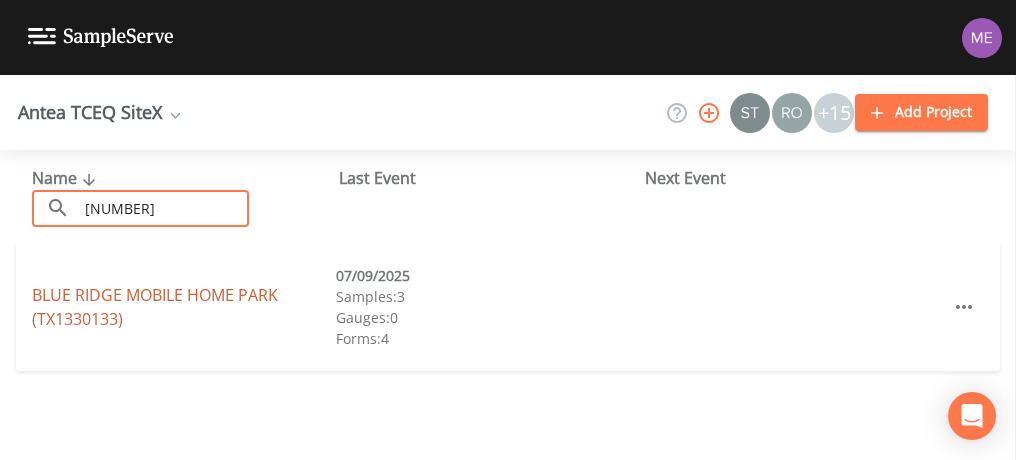 type on "[NUMBER]" 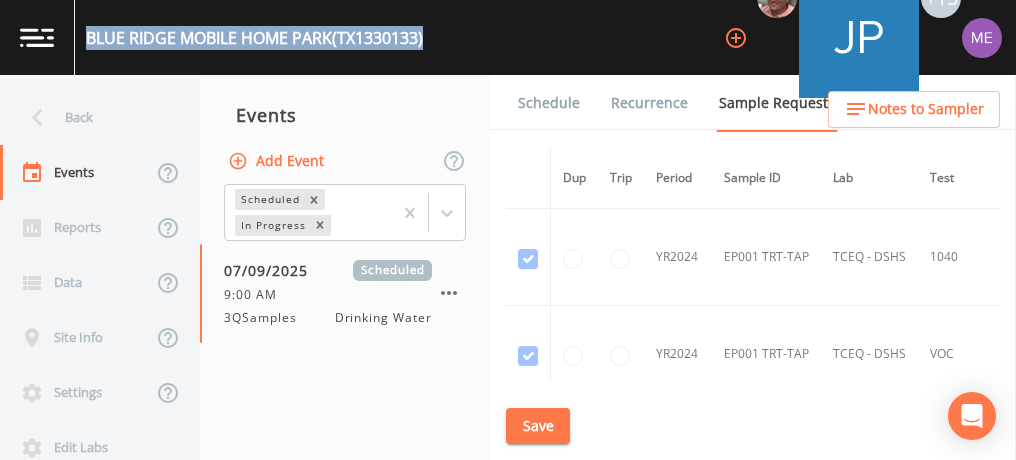 drag, startPoint x: 90, startPoint y: 38, endPoint x: 428, endPoint y: 35, distance: 338.0133 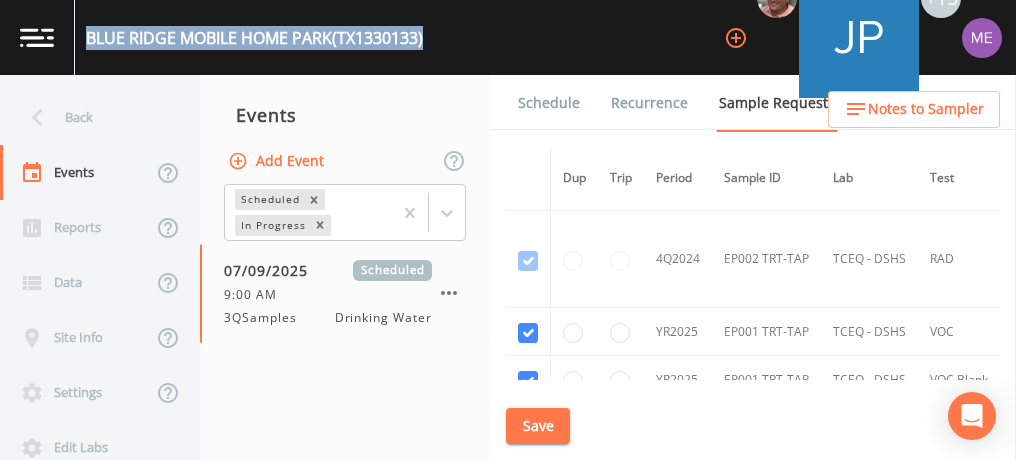 scroll, scrollTop: 1260, scrollLeft: 0, axis: vertical 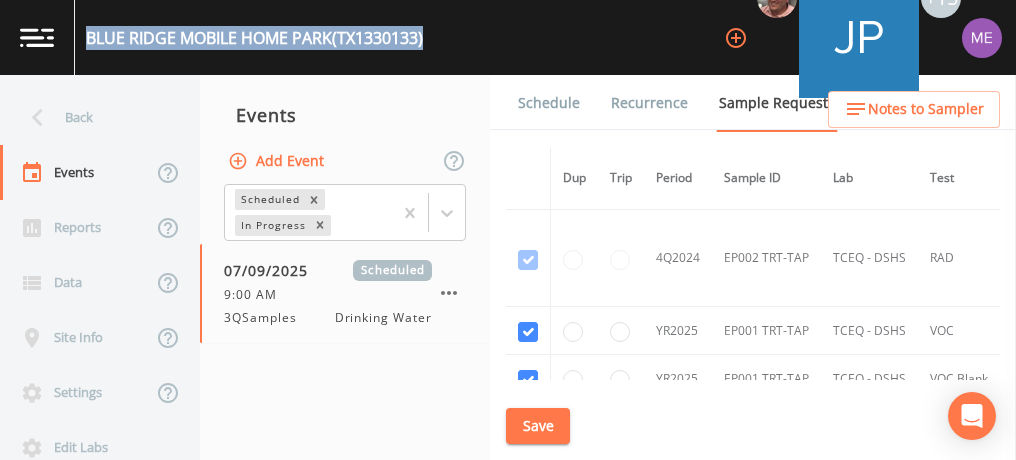 copy on "[COMPANY_NAME]  ([STATE][NUMBER])" 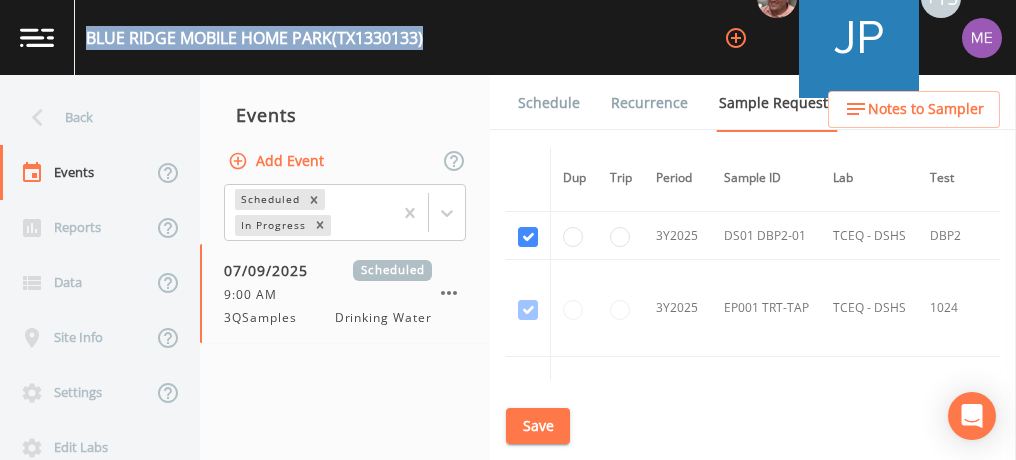 scroll, scrollTop: 1750, scrollLeft: 0, axis: vertical 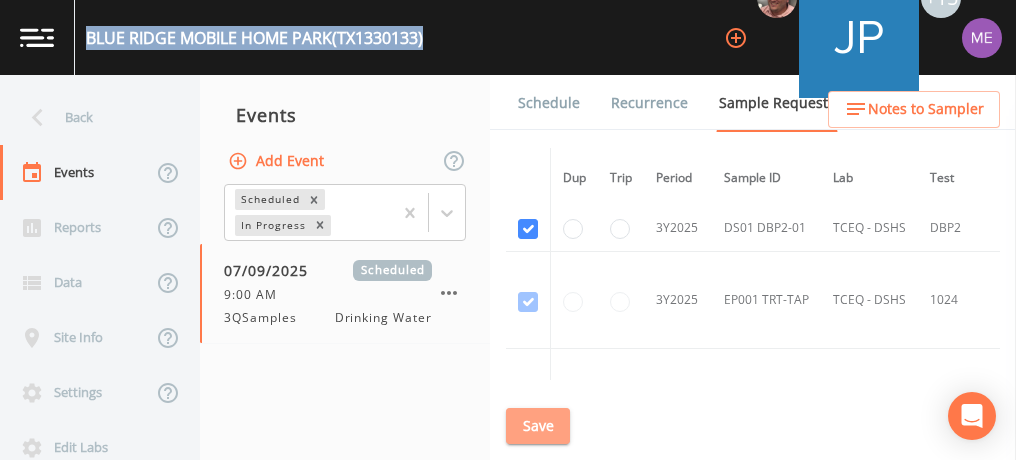 click on "Save" at bounding box center (538, 426) 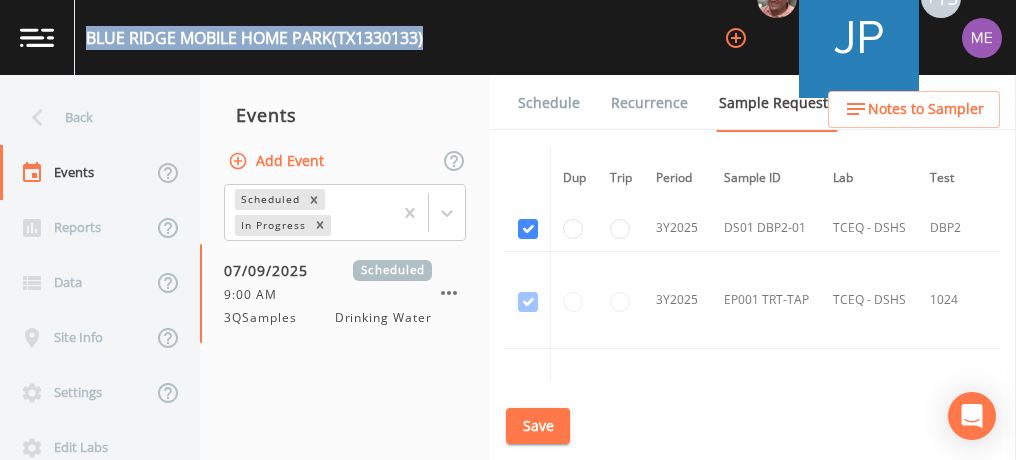 click on "Schedule" at bounding box center (549, 103) 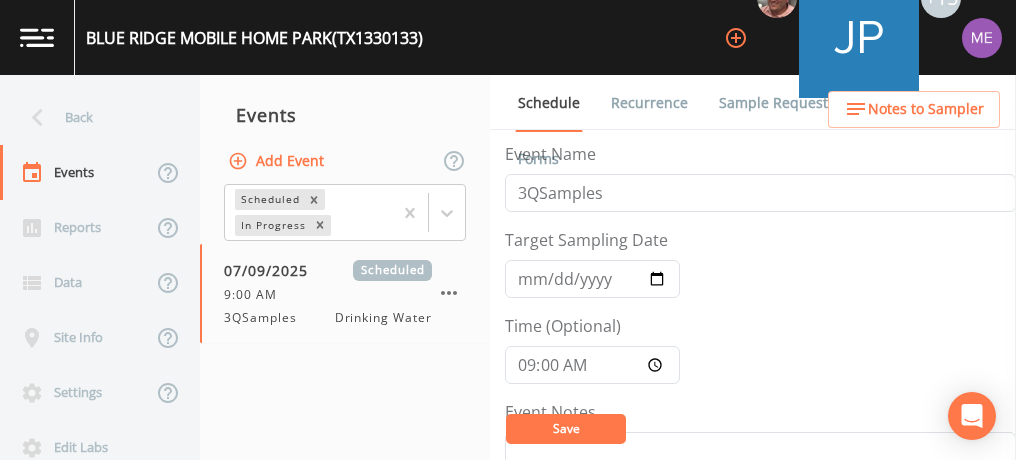 click on "Event Name 3QSamples Target Sampling Date [DATE] Time (Optional) 09:00:00 Event Notes Scheduler Notes (Shared with all events) [FIRST] [LAST] [PHONE]
[EMAIL]
[NUMBER] [STREET]
[CITY] [STATE] [POSTAL_CODE] Assigned Users Add Save" at bounding box center (760, 696) 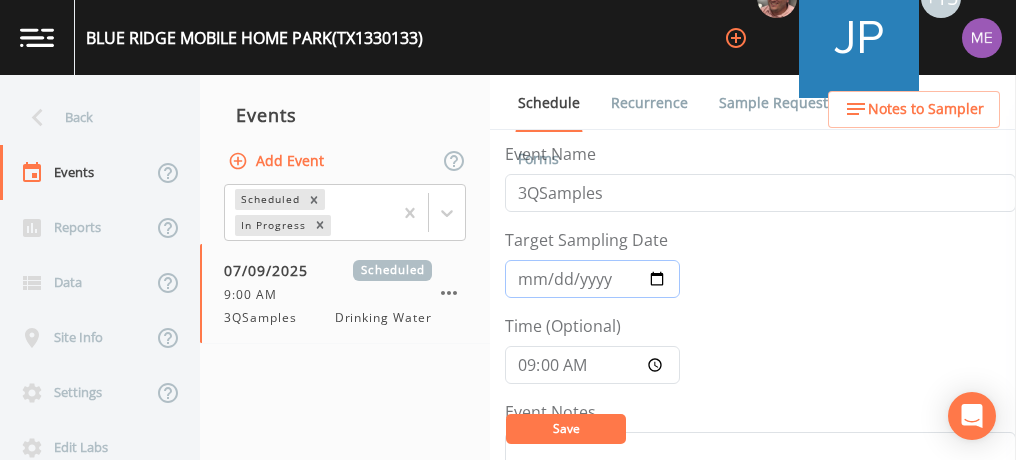 click on "[DATE]" at bounding box center [592, 279] 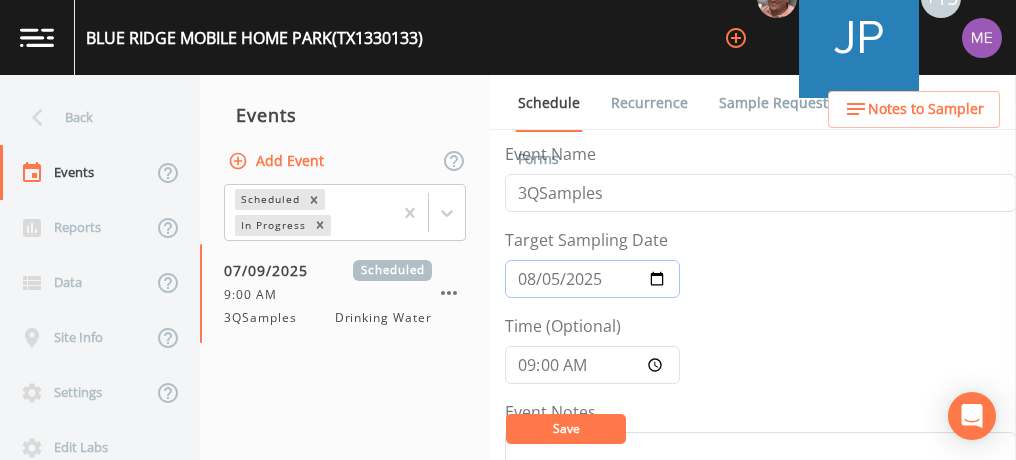 type on "2025-08-05" 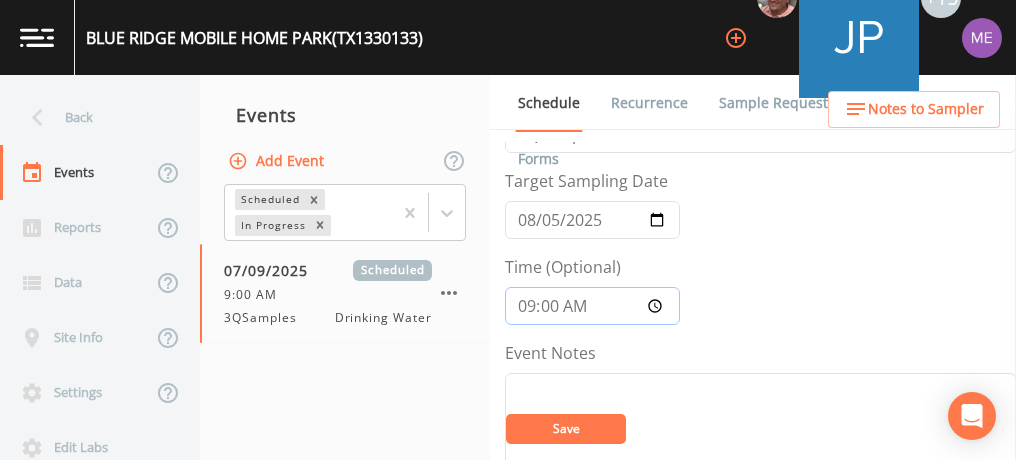 click on "09:00:00" at bounding box center [592, 306] 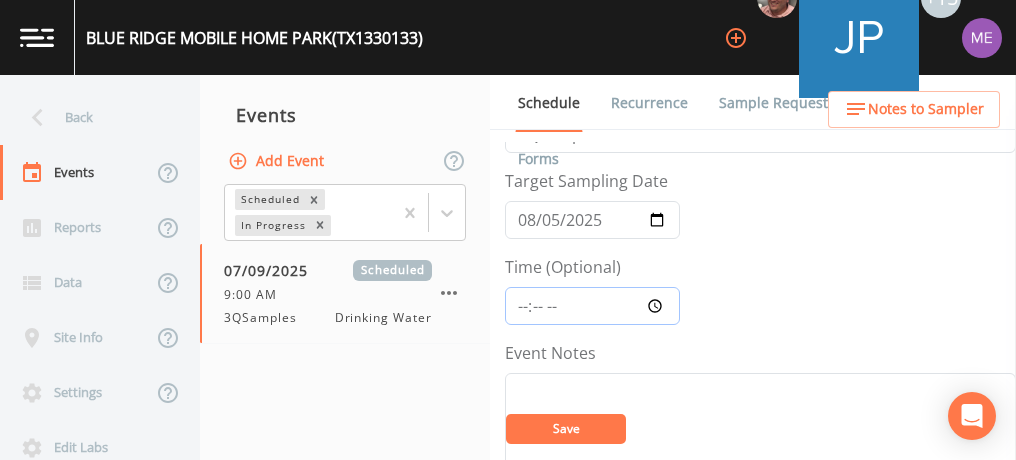 type on "11:30" 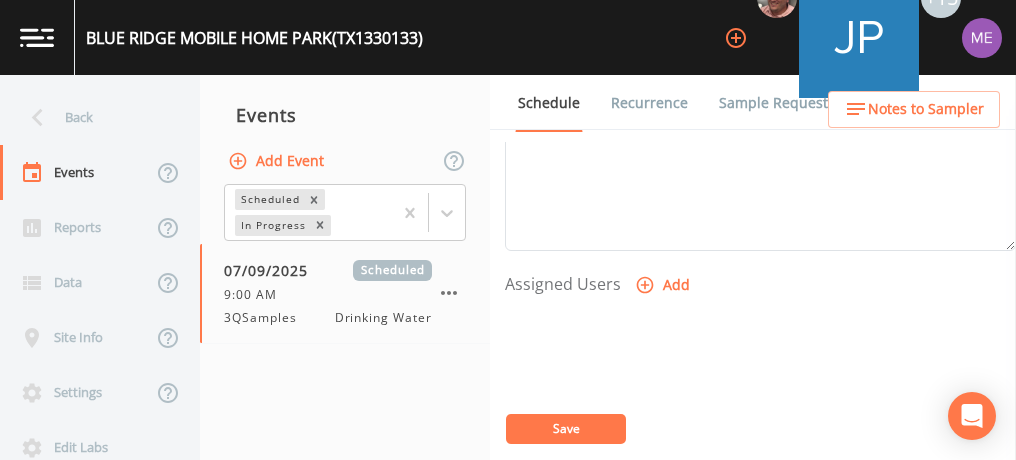 scroll, scrollTop: 740, scrollLeft: 0, axis: vertical 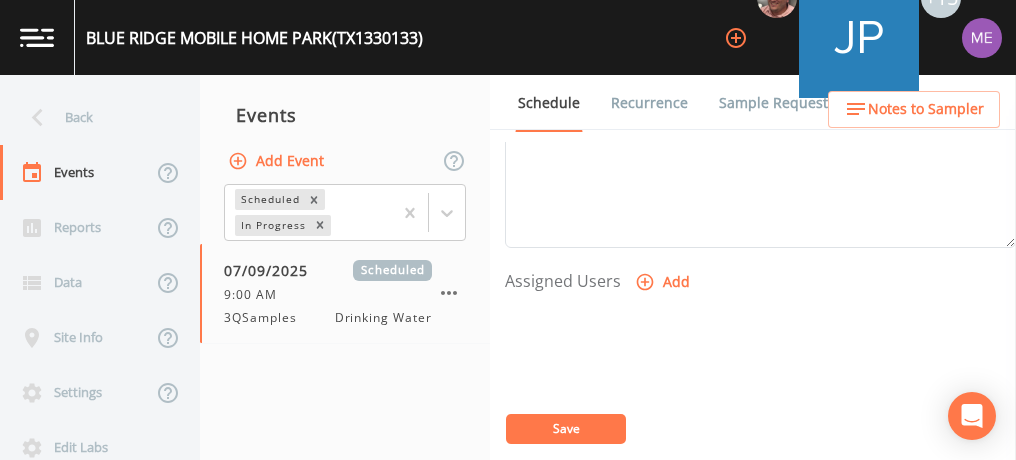 click 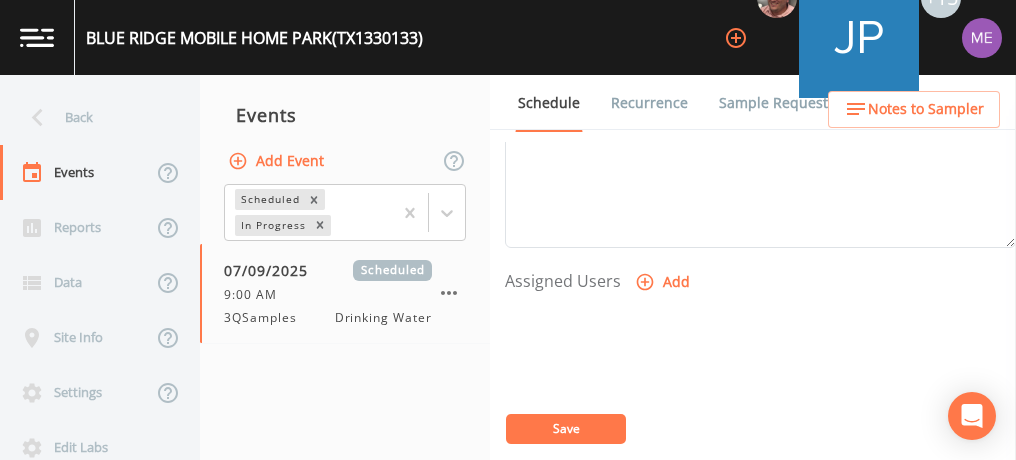 click on "Select User [FIRST] [LAST] [FIRST] gere  [FIRST] [FIRST] [LAST] [FIRST] [LAST] [FIRST] [LAST] [FIRST] [LAST] [FIRST] [LAST] [FIRST] [LAST] [FIRST] [LAST] [EMAIL] [FIRST] [LAST] [FIRST] [LAST] [FIRST] [LAST] [FIRST] [LAST] [FIRST] [LAST]" at bounding box center (508, 523) 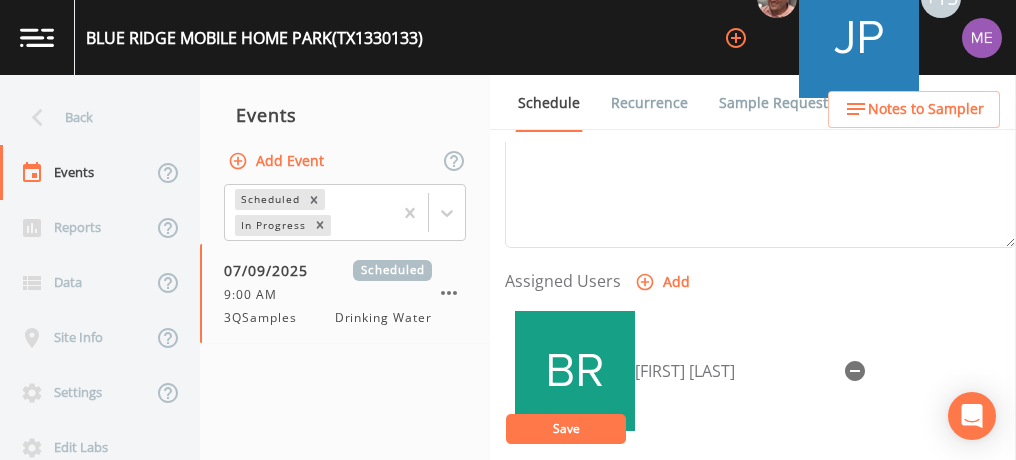 click on "Save" at bounding box center [566, 429] 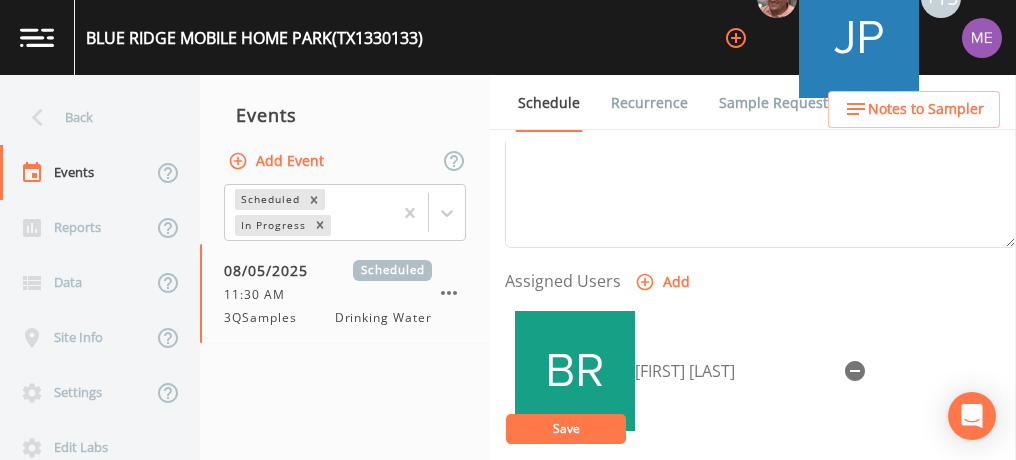 click on "Save" at bounding box center (566, 429) 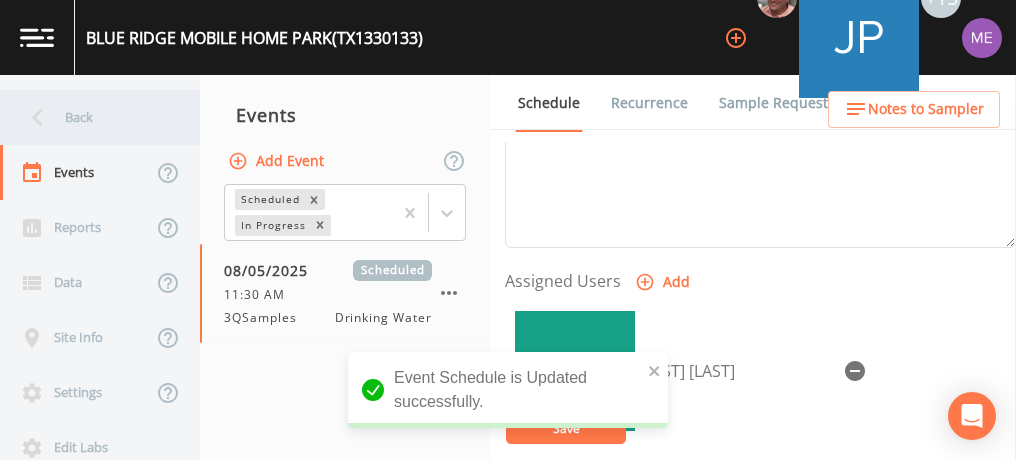 click on "Back" at bounding box center (90, 117) 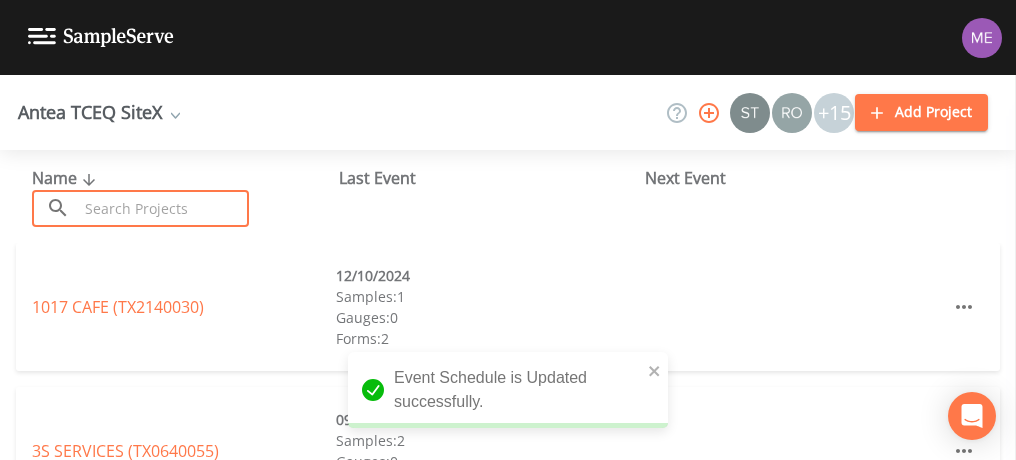 click at bounding box center (163, 208) 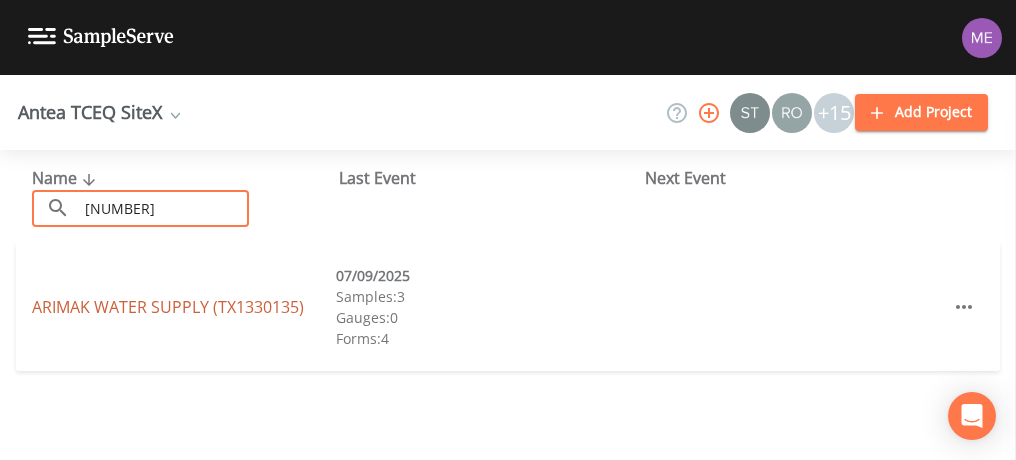 type on "[NUMBER]" 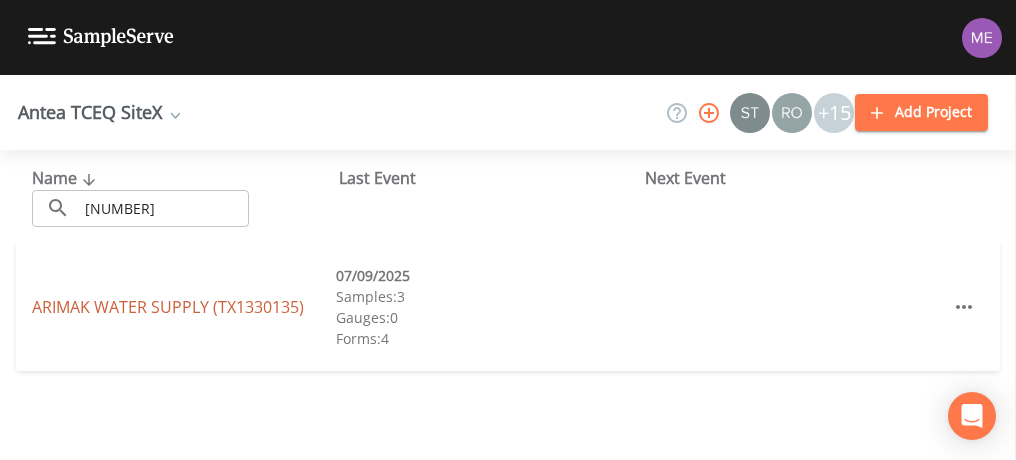 click on "[COMPANY_NAME]   ([STATE][NUMBER])" at bounding box center (168, 307) 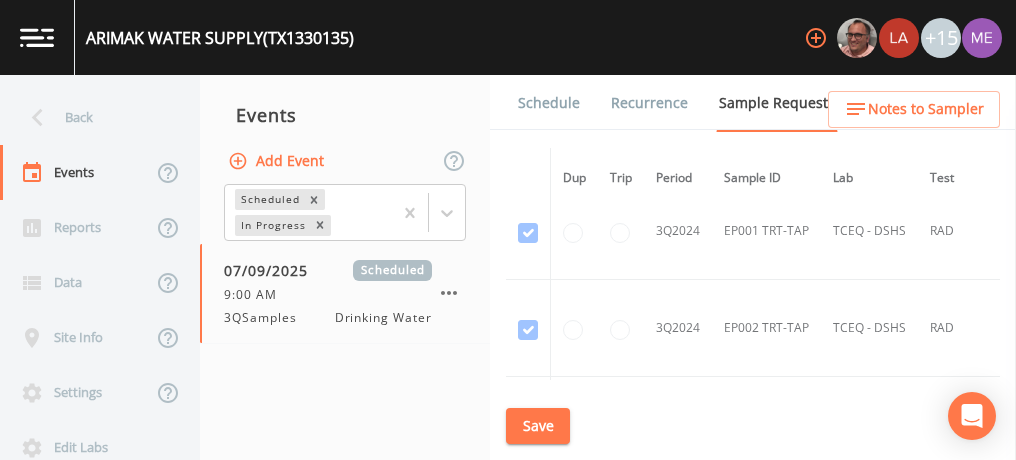 scroll, scrollTop: 997, scrollLeft: 0, axis: vertical 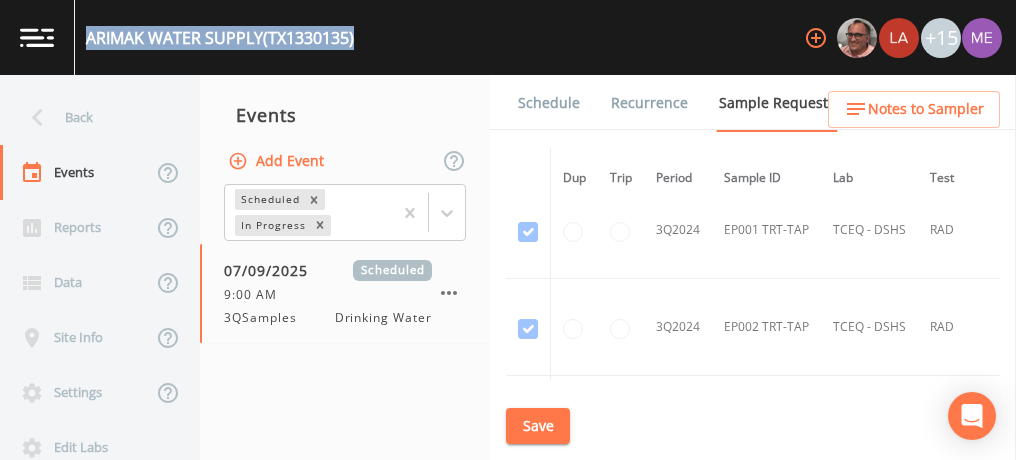 drag, startPoint x: 357, startPoint y: 35, endPoint x: 81, endPoint y: 35, distance: 276 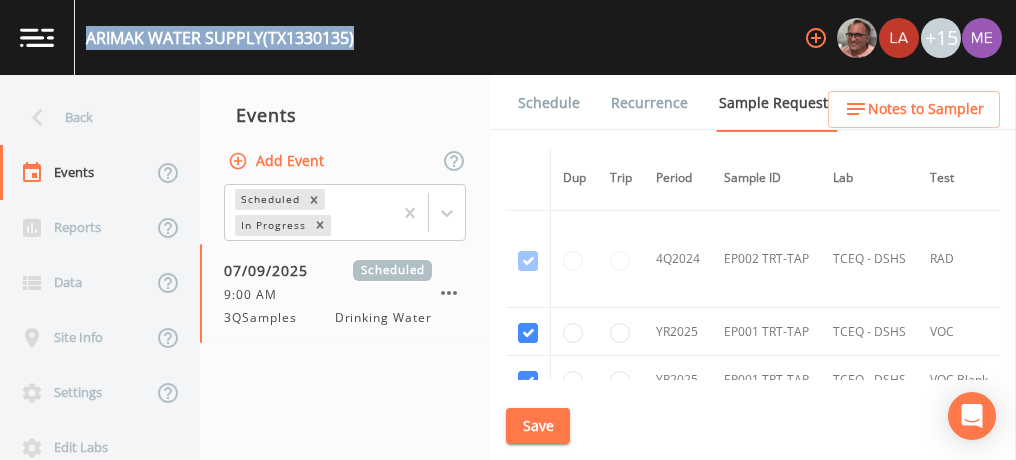scroll, scrollTop: 1260, scrollLeft: 0, axis: vertical 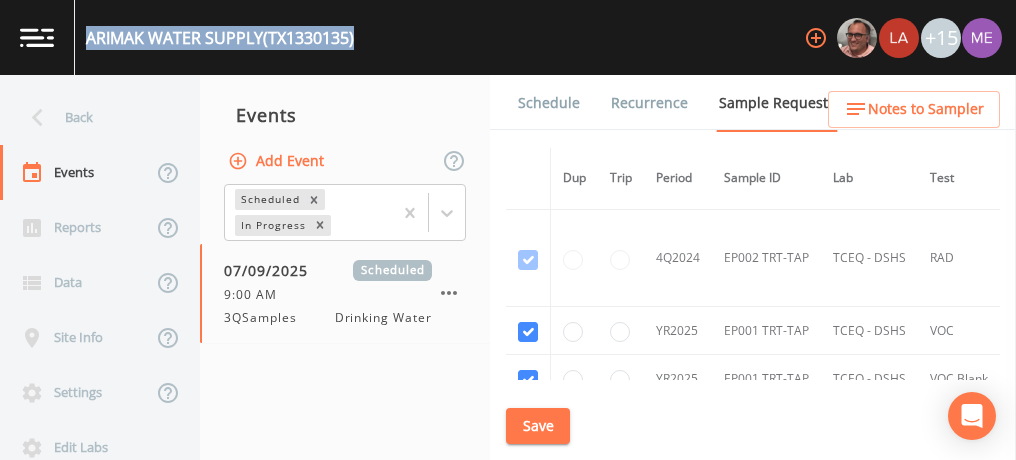 click on "Schedule" at bounding box center [549, 103] 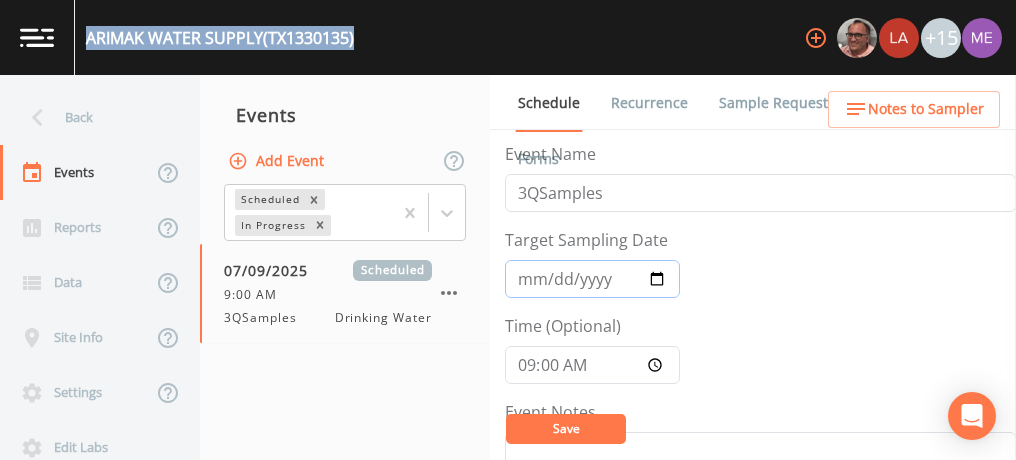 click on "[DATE]" at bounding box center [592, 279] 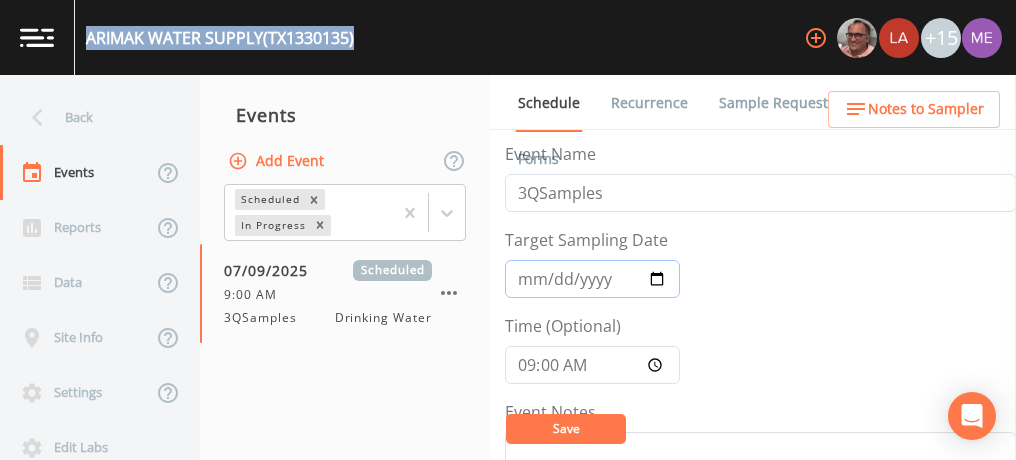 type on "2025-08-05" 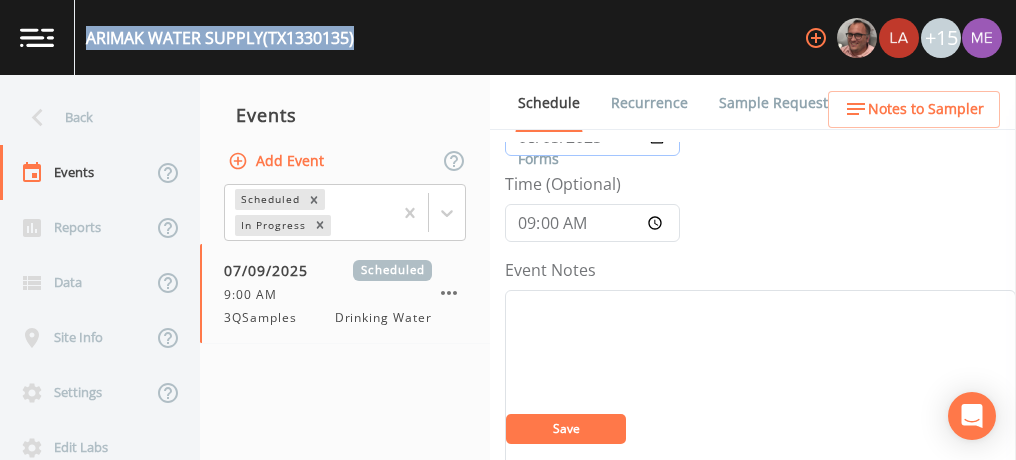 scroll, scrollTop: 144, scrollLeft: 0, axis: vertical 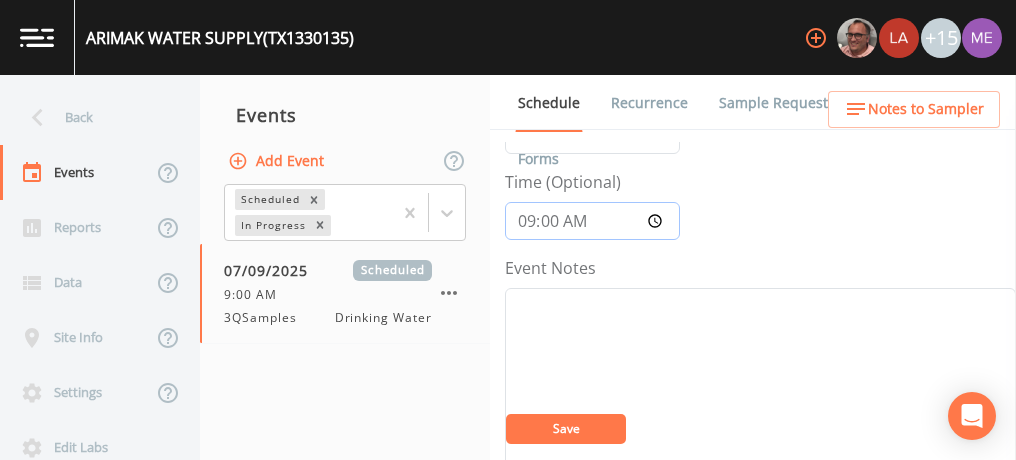 click on "09:00:00" at bounding box center [592, 221] 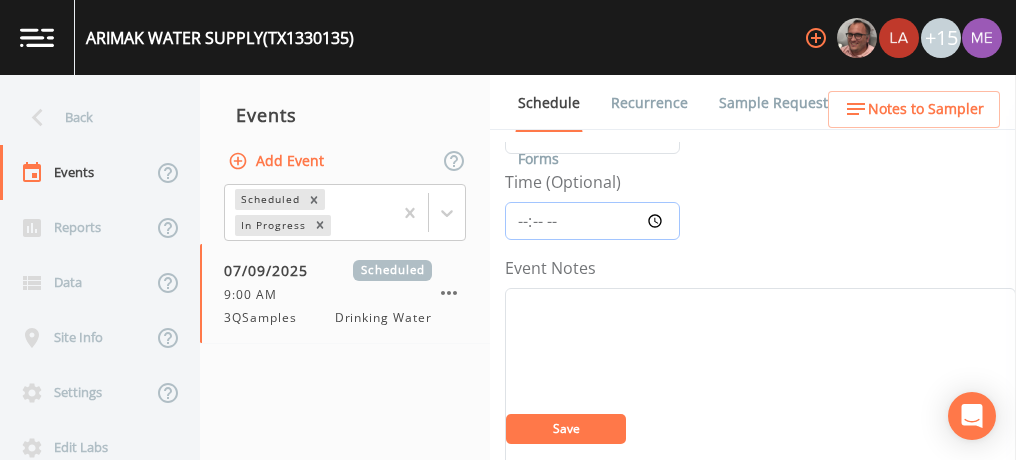 type on "11:30" 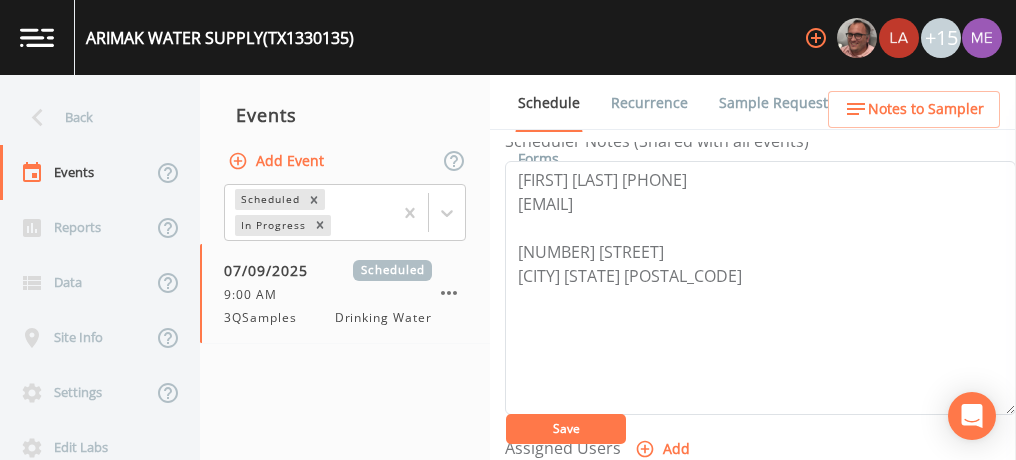 scroll, scrollTop: 683, scrollLeft: 0, axis: vertical 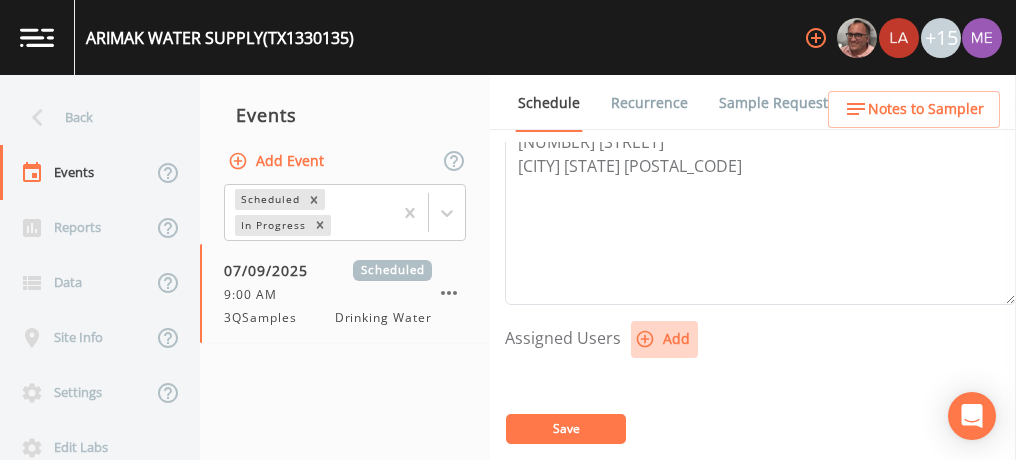 click 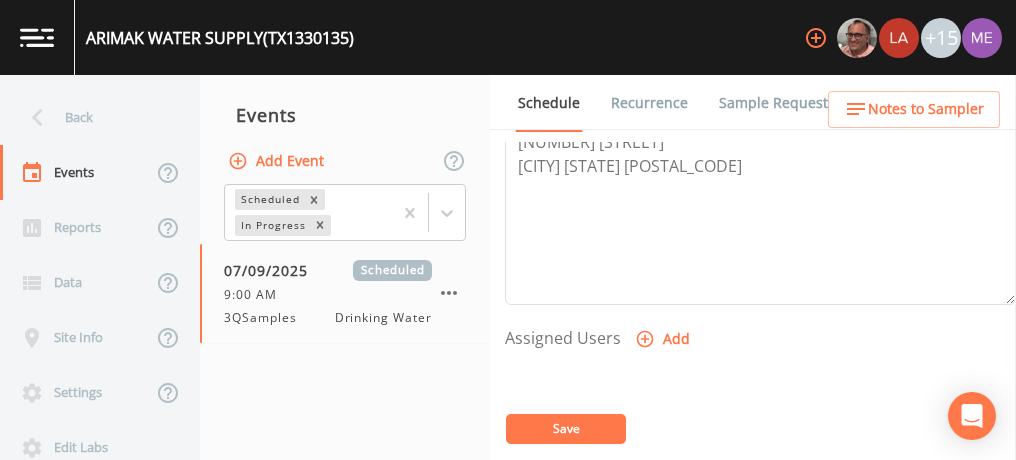 click on "Select User [FIRST] [LAST] [FIRST] [LAST] [FIRST] [LAST] [FIRST] [LAST] [FIRST] [LAST] [FIRST] [LAST] [EMAIL] [FIRST] [LAST] [FIRST] [LAST] [FIRST] [LAST] [FIRST] [LAST] [FIRST] [LAST] [FIRST] [LAST] [FIRST] [LAST]" at bounding box center (508, 523) 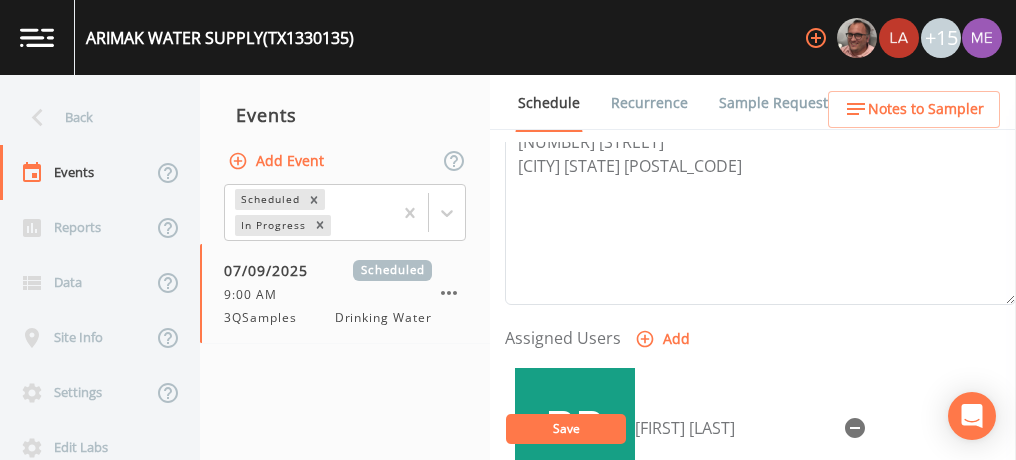 click on "Save" at bounding box center (566, 429) 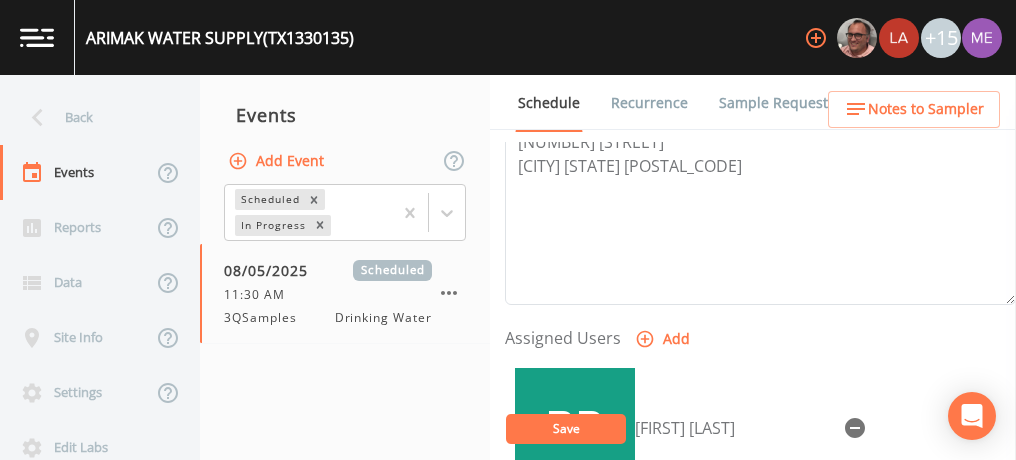 click on "Sample Requests" at bounding box center [777, 103] 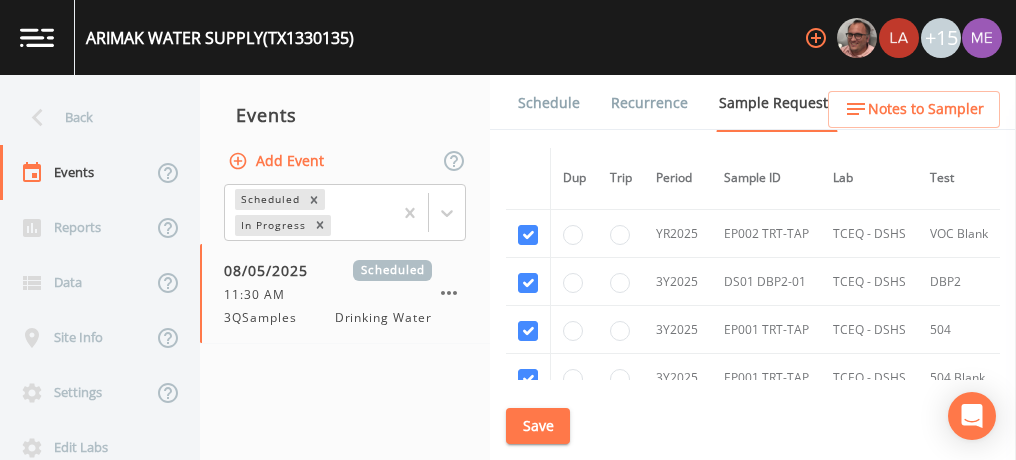 scroll, scrollTop: 1556, scrollLeft: 0, axis: vertical 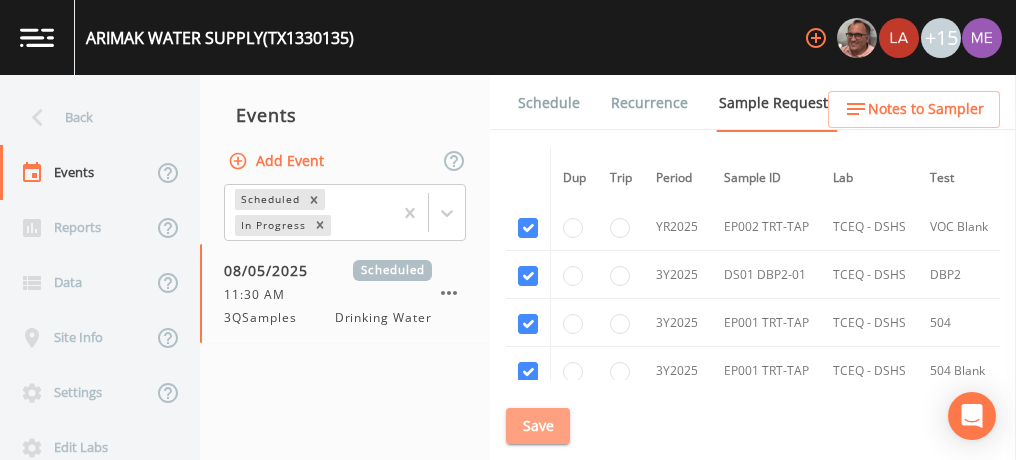 click on "Save" at bounding box center [538, 426] 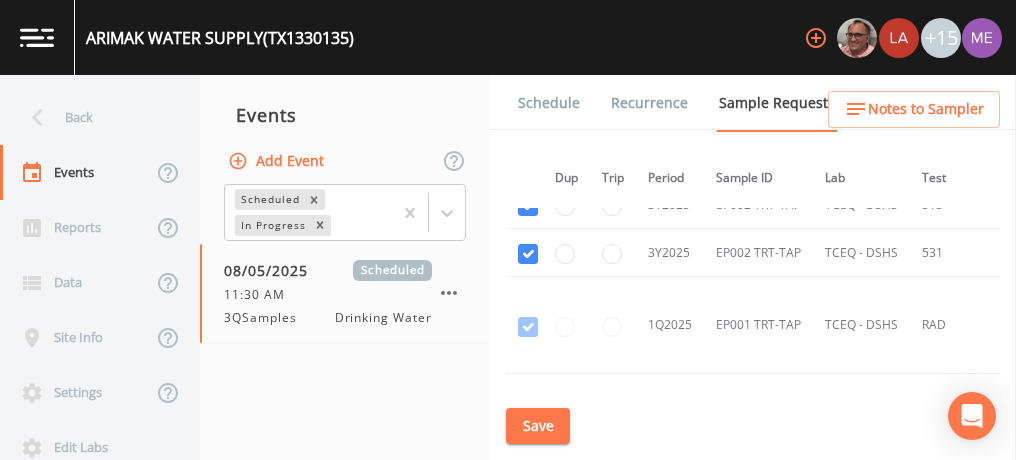 scroll, scrollTop: 2067, scrollLeft: 8, axis: both 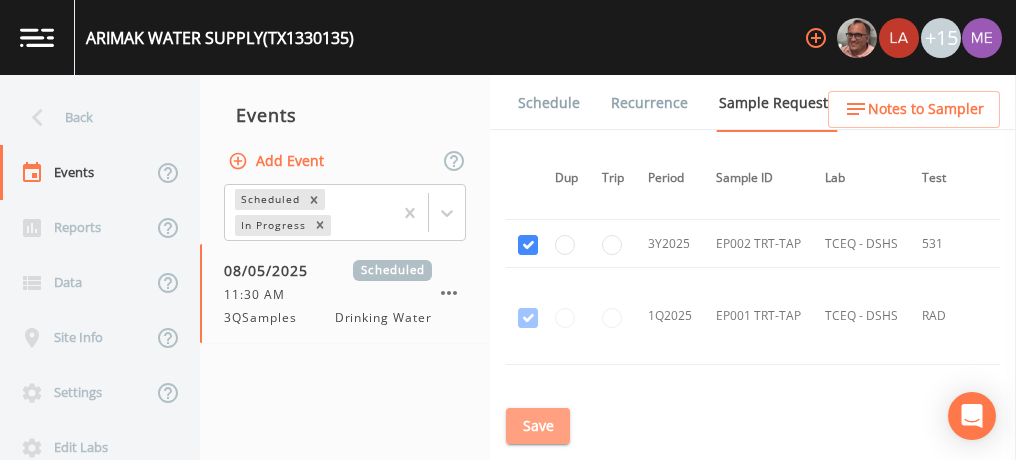 click on "Save" at bounding box center (538, 426) 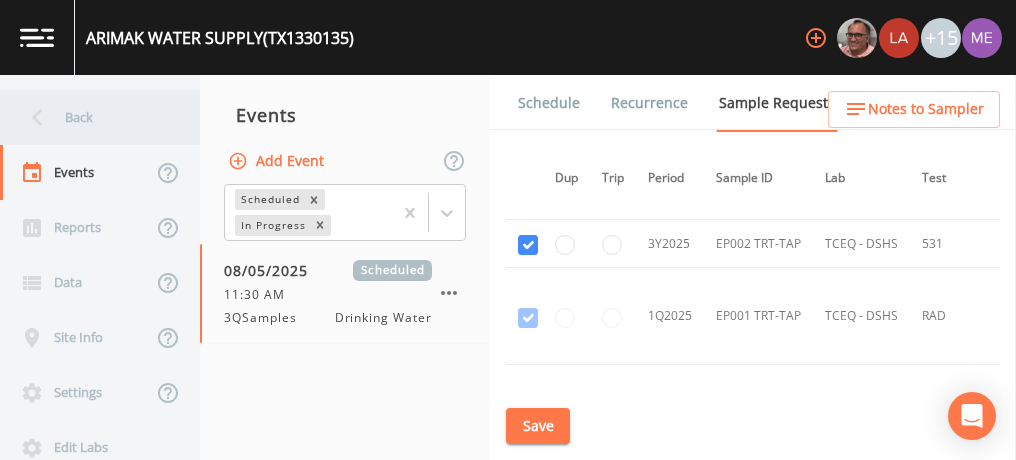 click on "Back" at bounding box center [90, 117] 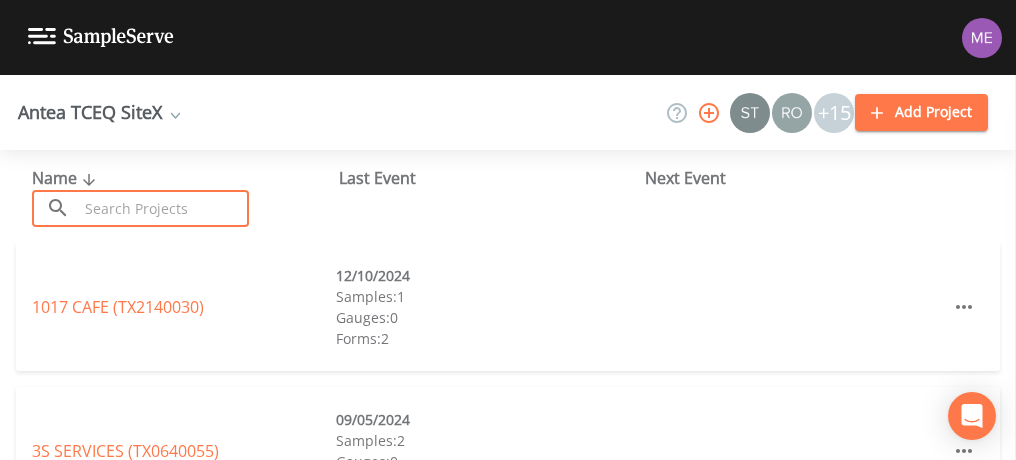 click at bounding box center (163, 208) 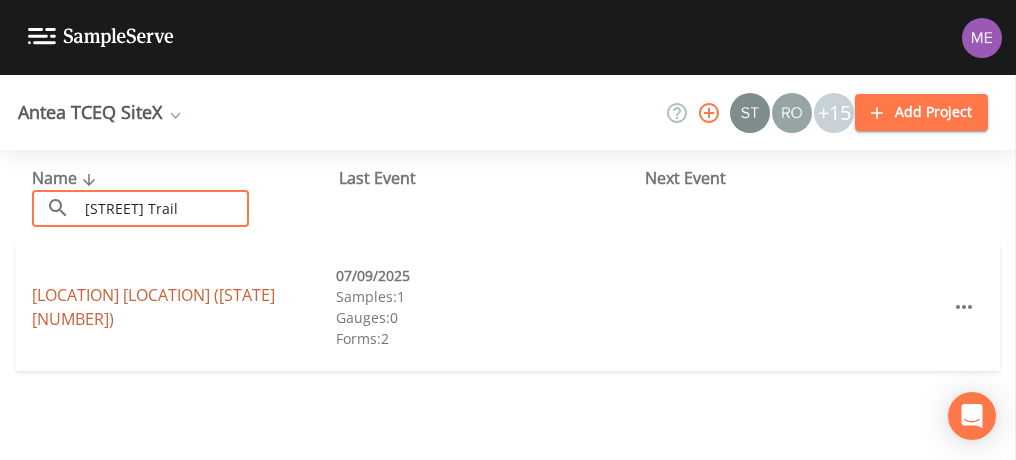 type on "[STREET] Trail" 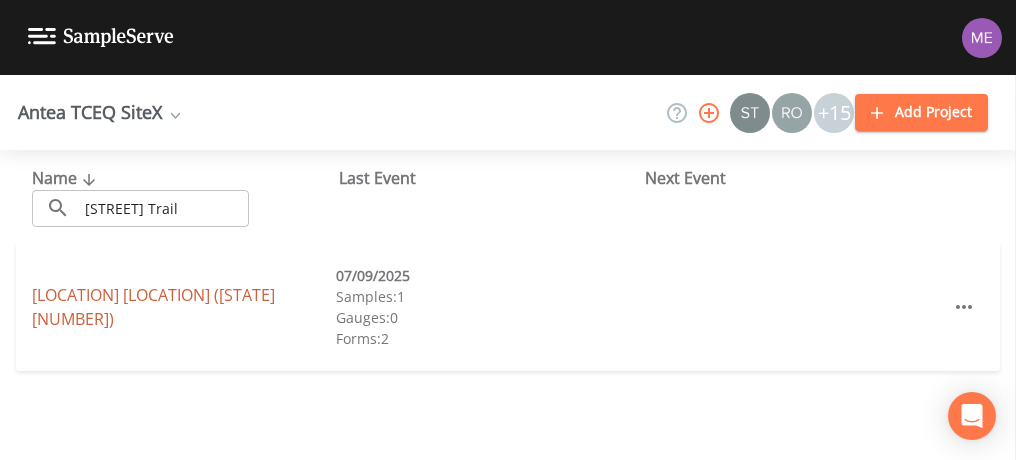 click on "[STREET_NAME] WATER SUPPLY  ([STATE][NUMBER])" at bounding box center [153, 307] 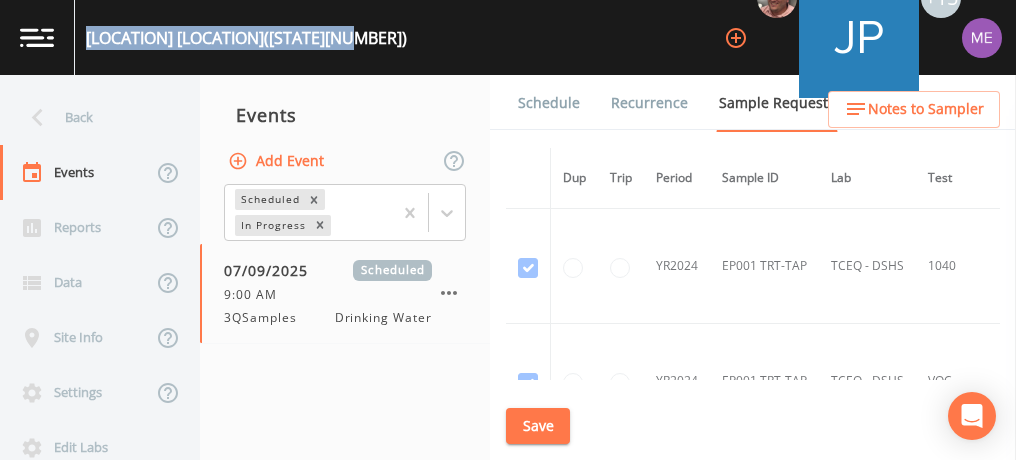 drag, startPoint x: 88, startPoint y: 37, endPoint x: 395, endPoint y: 38, distance: 307.00162 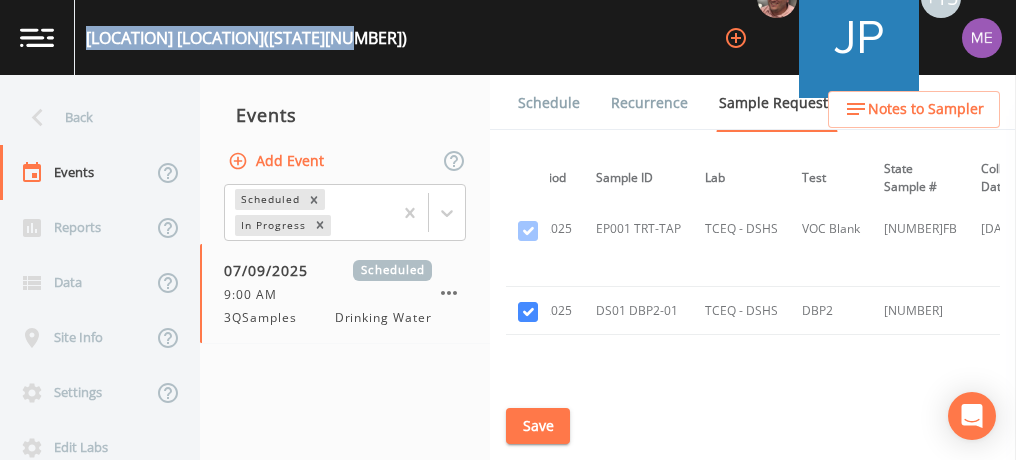 scroll, scrollTop: 609, scrollLeft: 126, axis: both 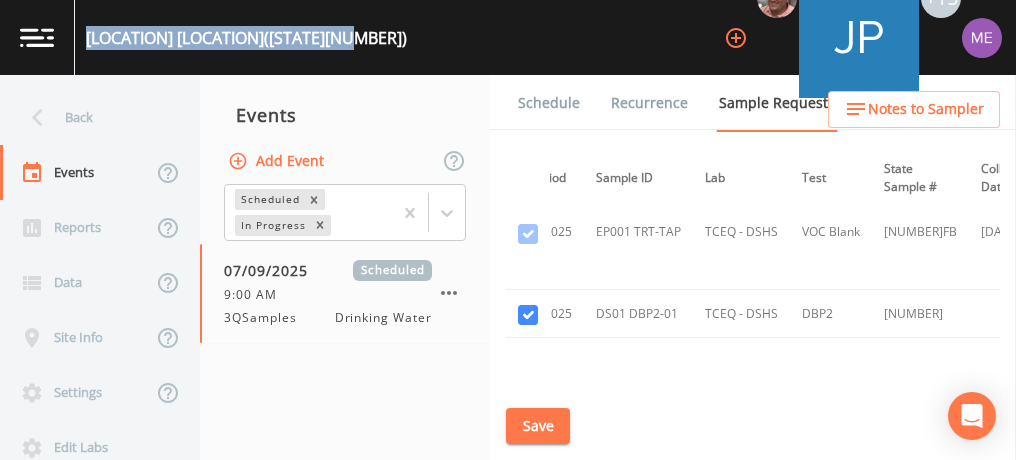 click on "Schedule" at bounding box center (549, 103) 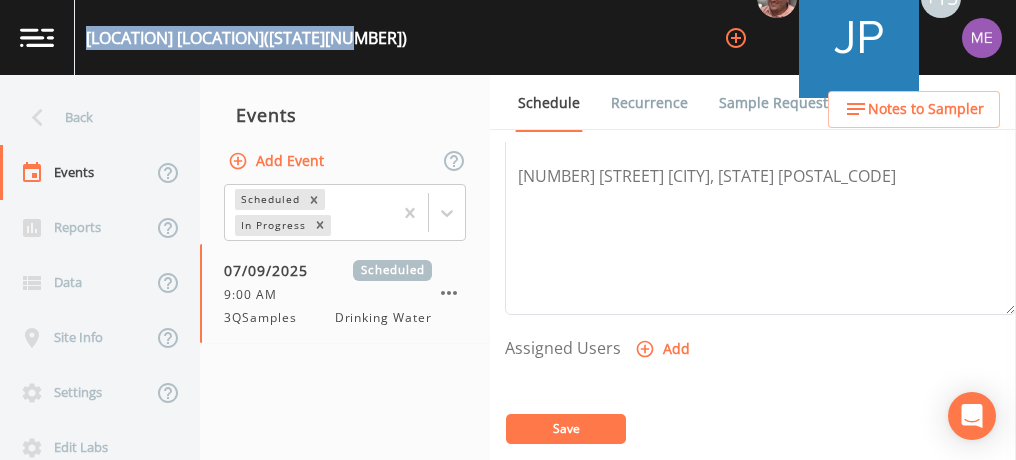 scroll, scrollTop: 684, scrollLeft: 0, axis: vertical 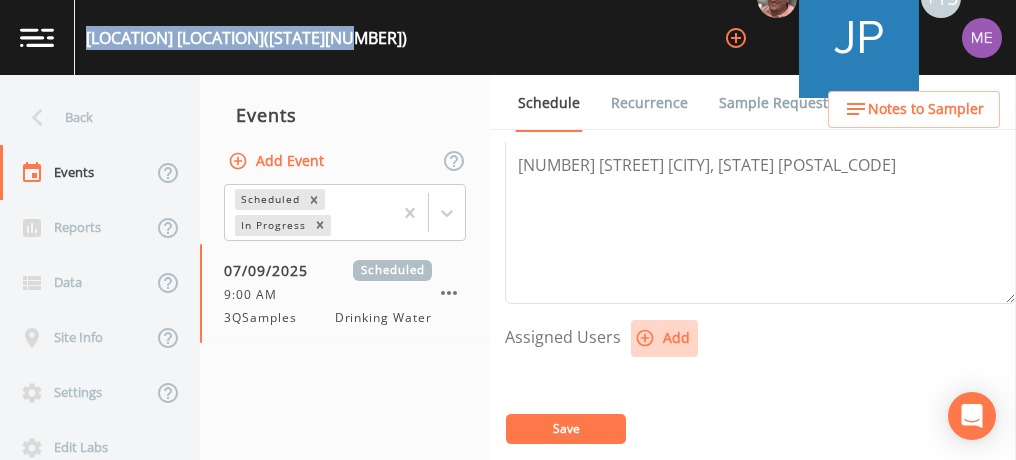 click 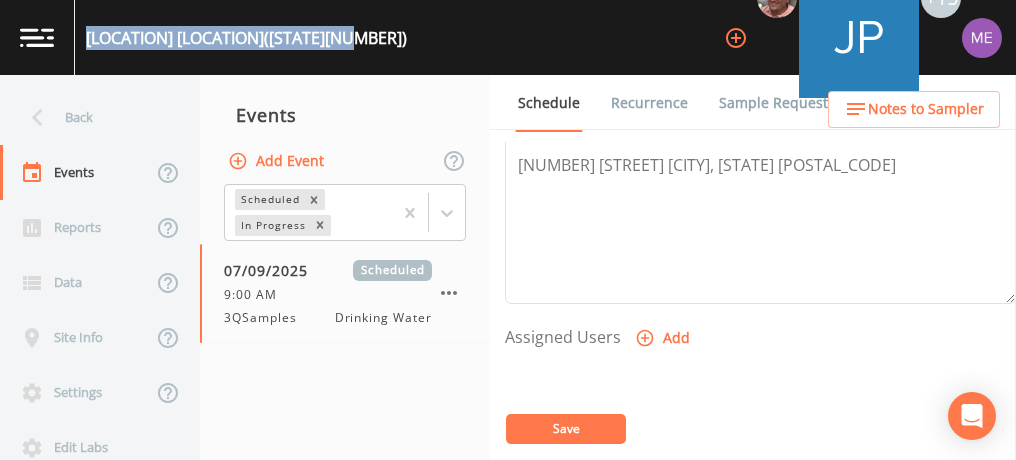 click on "Select User [FIRST] [LAST] [FIRST] gere  [FIRST] [FIRST] [LAST] [FIRST] [LAST] [FIRST] [LAST] [FIRST] [LAST] [FIRST] [LAST] [FIRST] [LAST] [FIRST] [LAST] [FIRST] [LAST] [FIRST] [LAST] [FIRST] [LAST]" at bounding box center (508, 523) 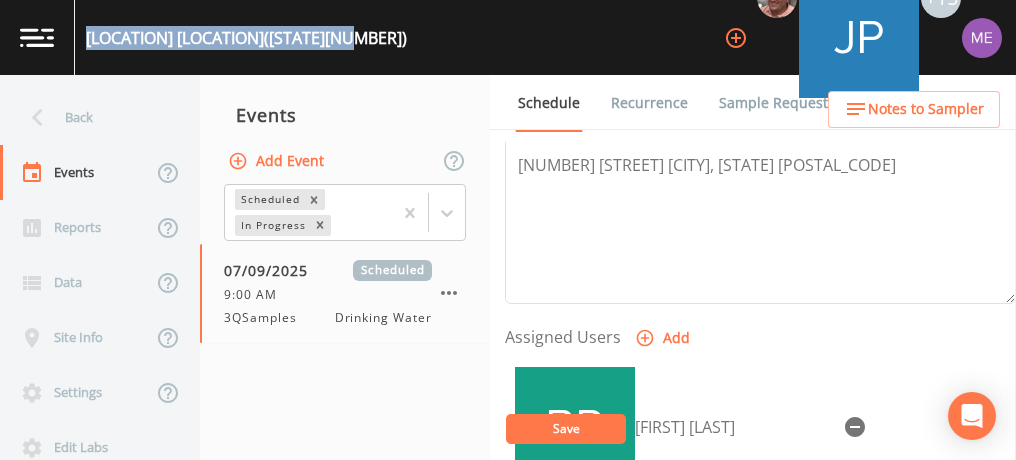 click on "Save" at bounding box center (566, 429) 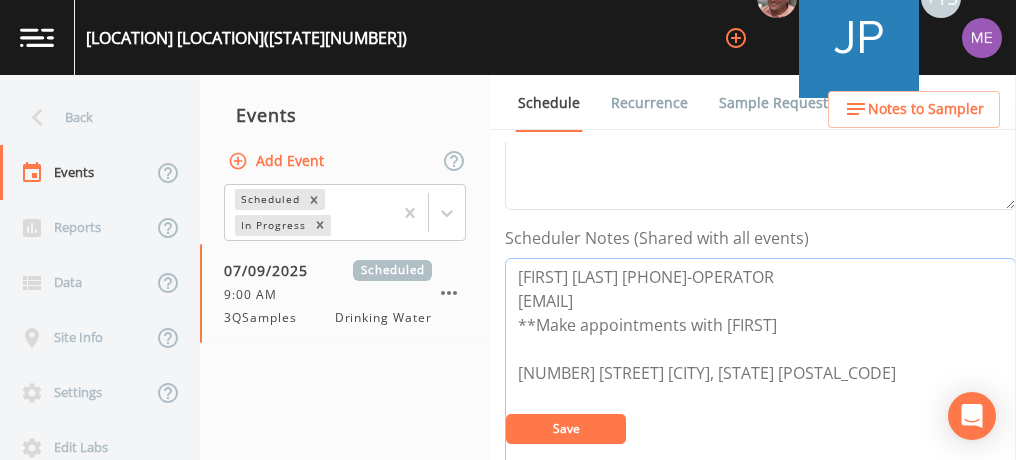 scroll, scrollTop: 475, scrollLeft: 0, axis: vertical 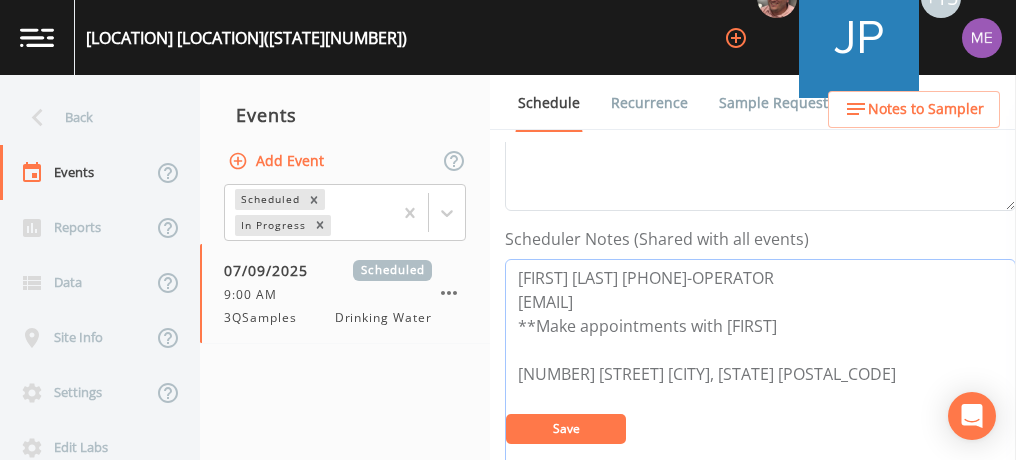 drag, startPoint x: 515, startPoint y: 159, endPoint x: 628, endPoint y: 251, distance: 145.71547 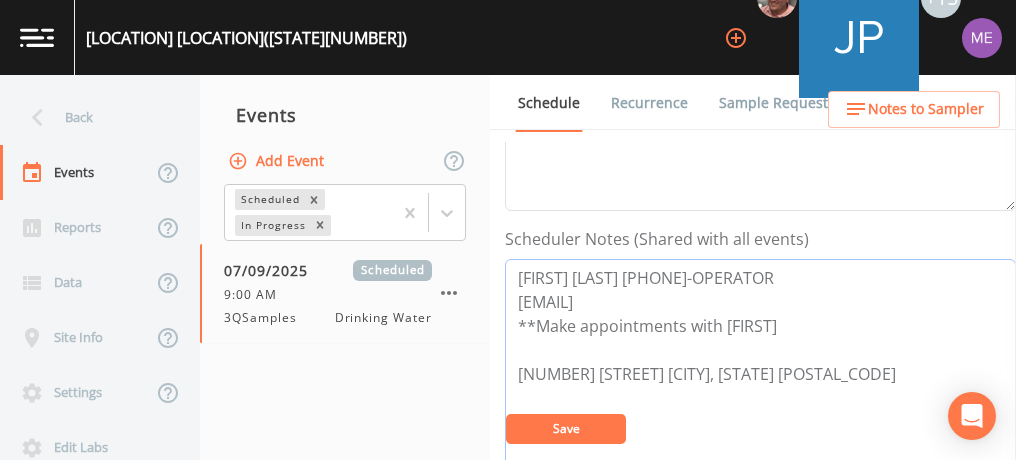 drag, startPoint x: 769, startPoint y: 371, endPoint x: 520, endPoint y: 378, distance: 249.09837 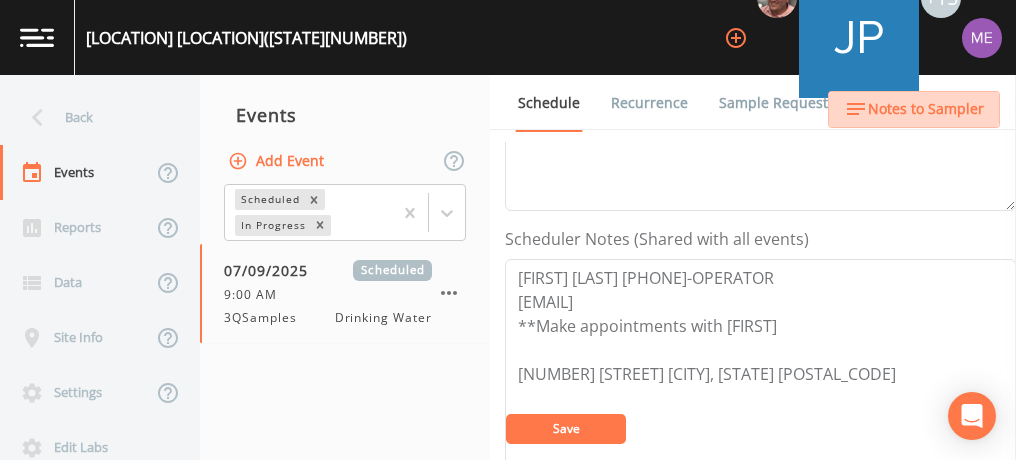 click on "Notes to Sampler" at bounding box center (926, 109) 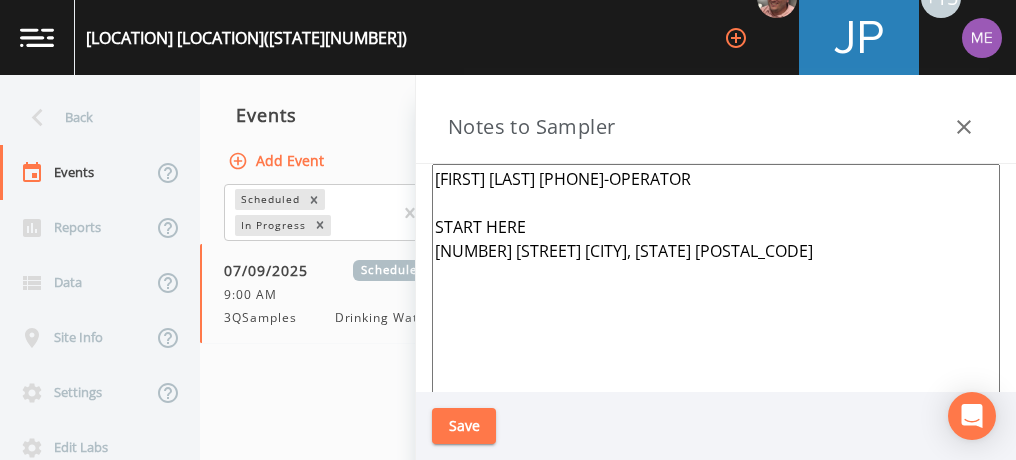 click on "[FIRST] [LAST] [PHONE]-OPERATOR
START HERE
[NUMBER] [STREET] [CITY], [STATE] [POSTAL_CODE]" at bounding box center [716, 407] 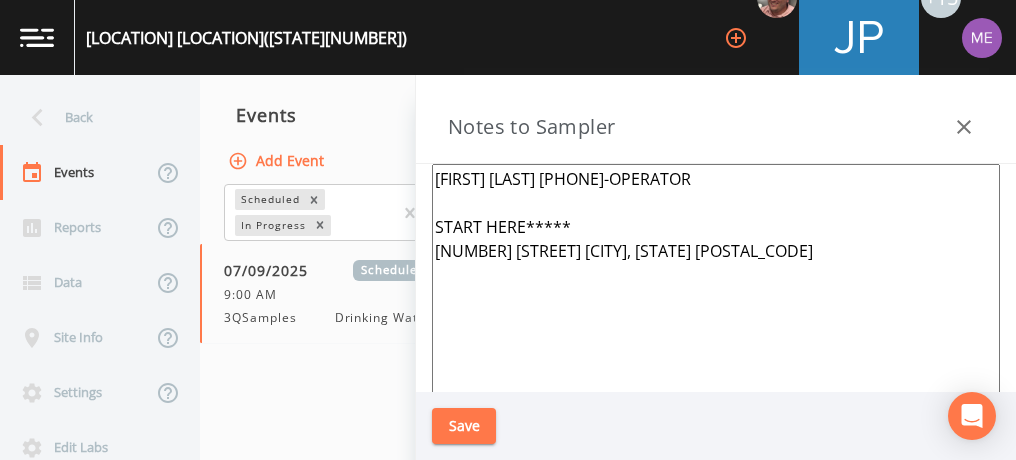type on "[FIRST] [LAST] [PHONE]-OPERATOR
START HERE*****
[NUMBER] [STREET] [CITY], [STATE] [POSTAL_CODE]" 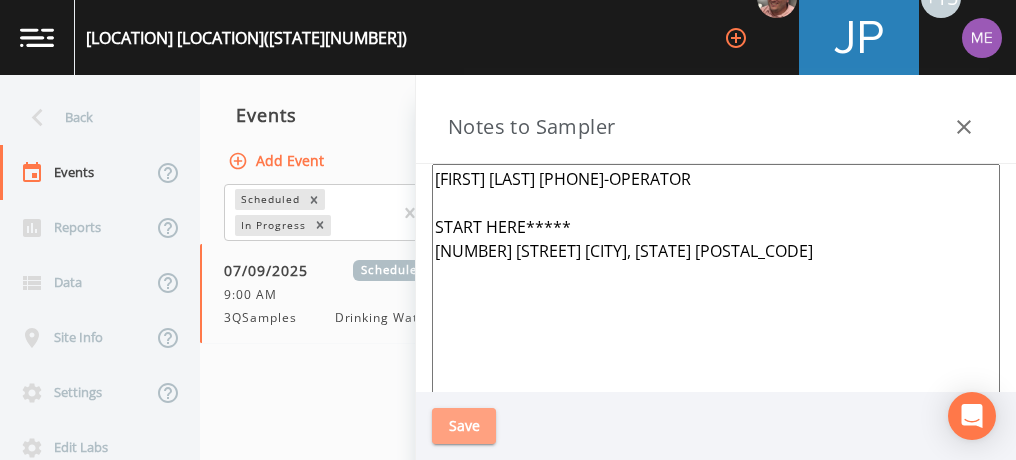 click on "Save" at bounding box center [464, 426] 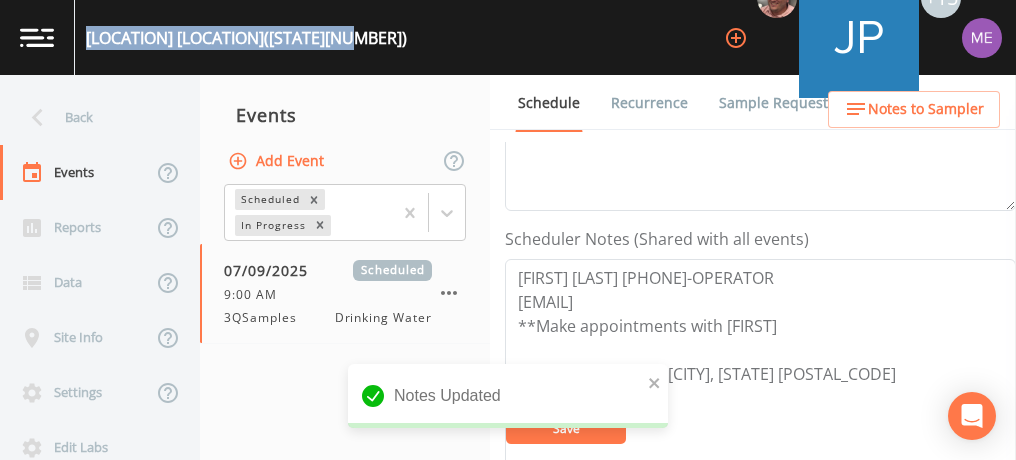 drag, startPoint x: 87, startPoint y: 35, endPoint x: 402, endPoint y: 44, distance: 315.12854 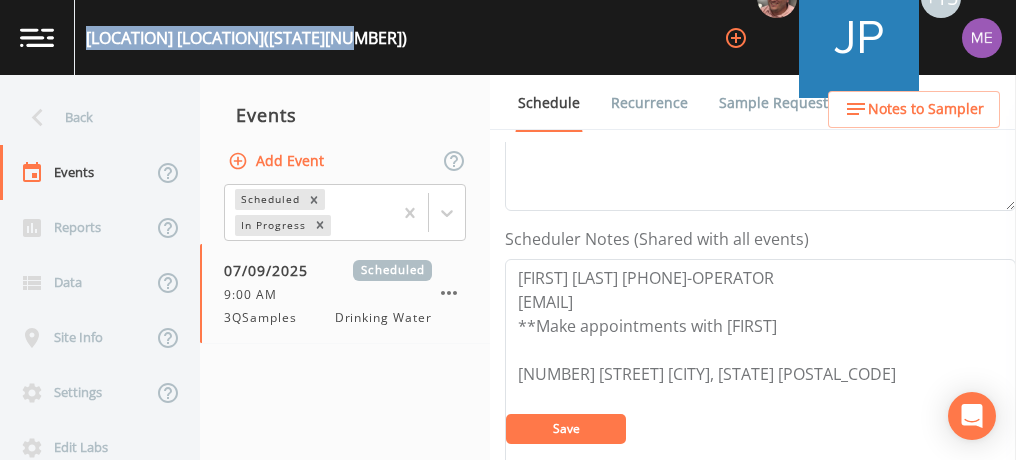 copy on "[STREET_NAME] WATER SUPPLY  ([STATE][NUMBER])" 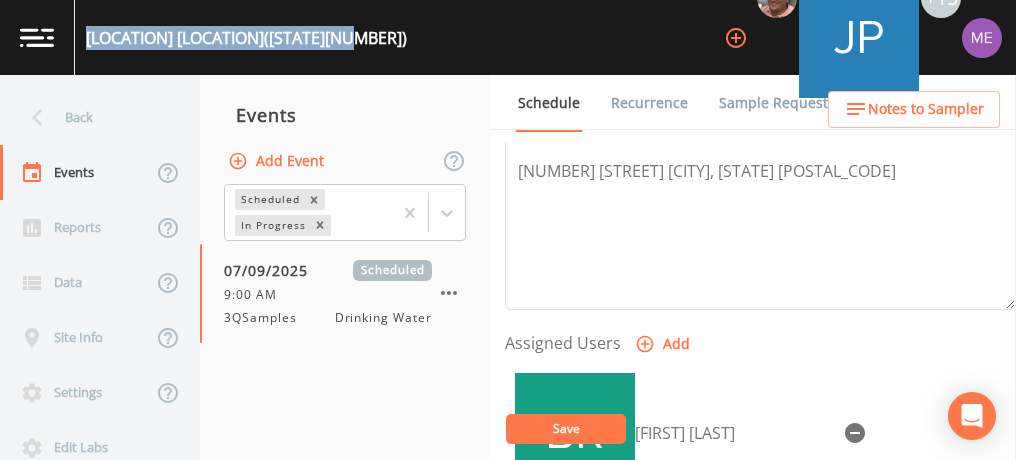 scroll, scrollTop: 688, scrollLeft: 0, axis: vertical 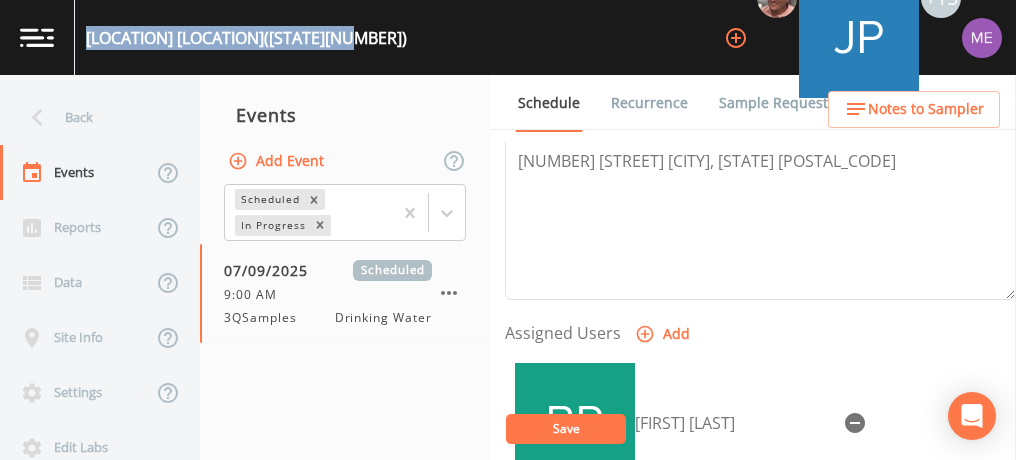 click on "Save" at bounding box center (566, 428) 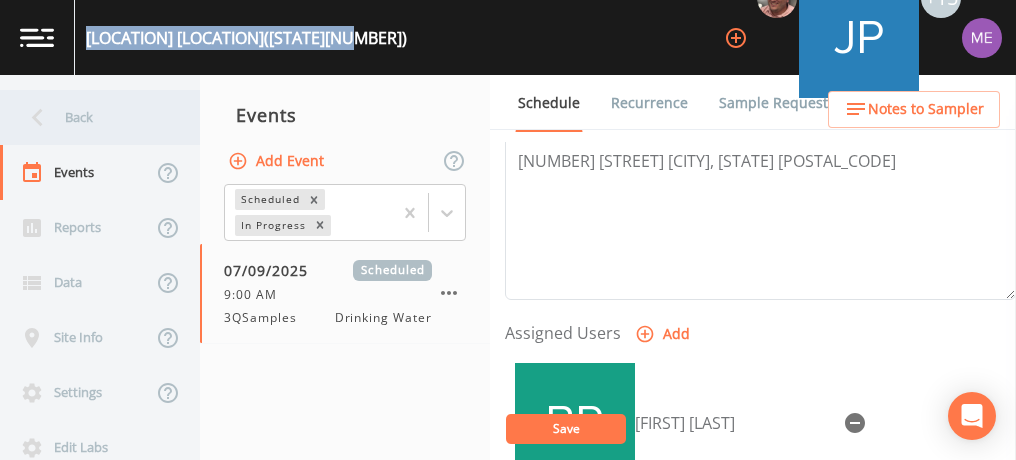 click on "Back" at bounding box center (90, 117) 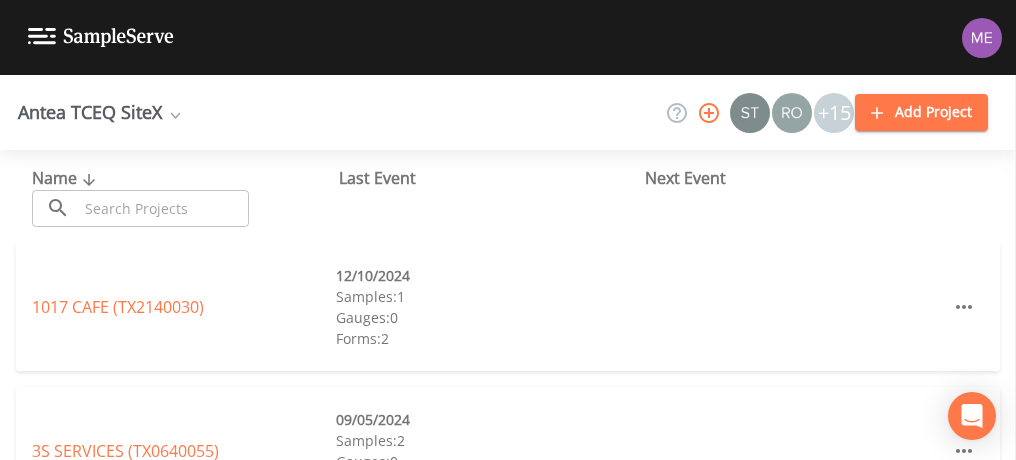 click at bounding box center [163, 208] 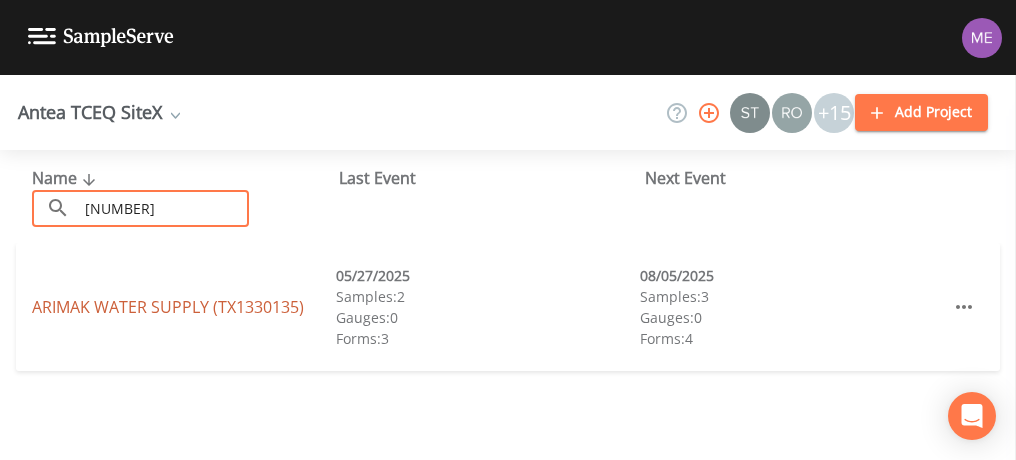 type on "[NUMBER]" 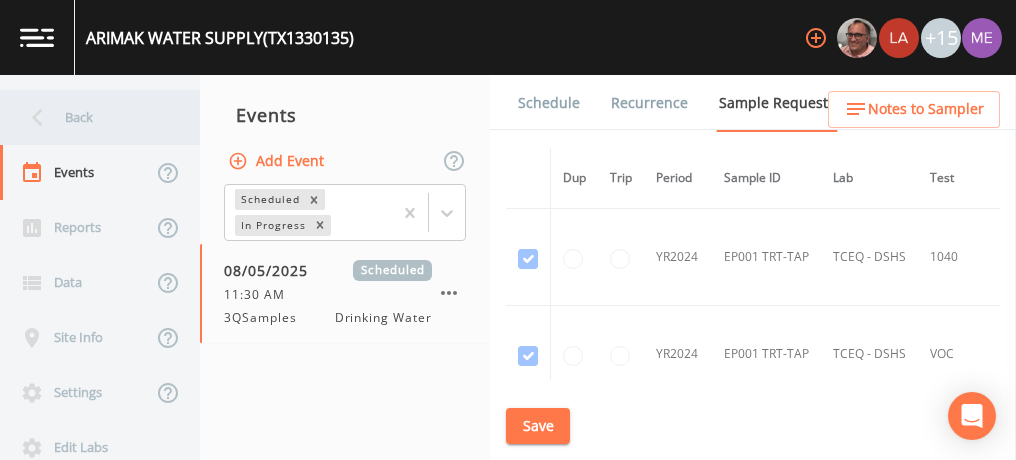 click on "Back" at bounding box center [90, 117] 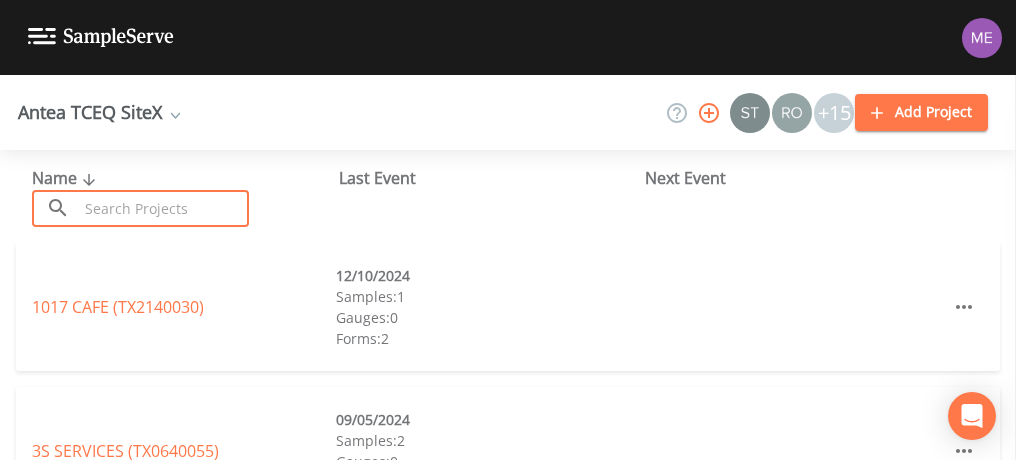 click at bounding box center [163, 208] 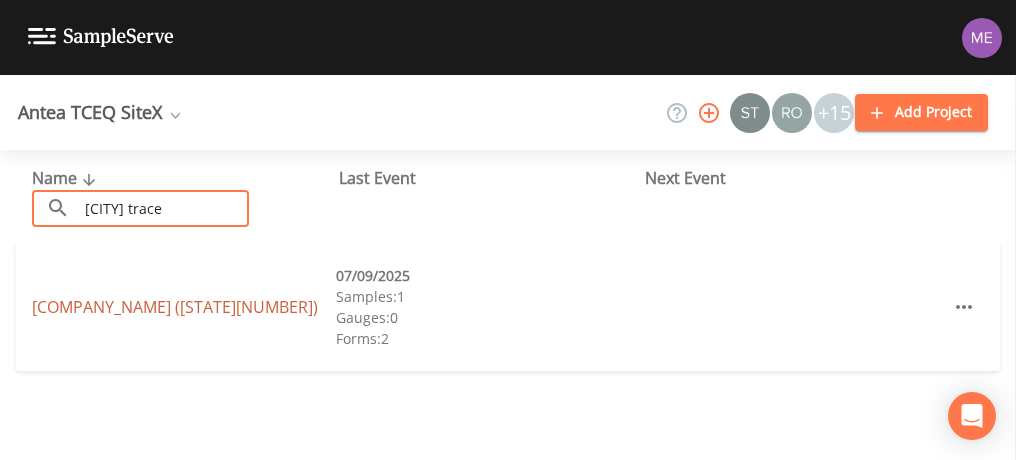 type on "[CITY] trace" 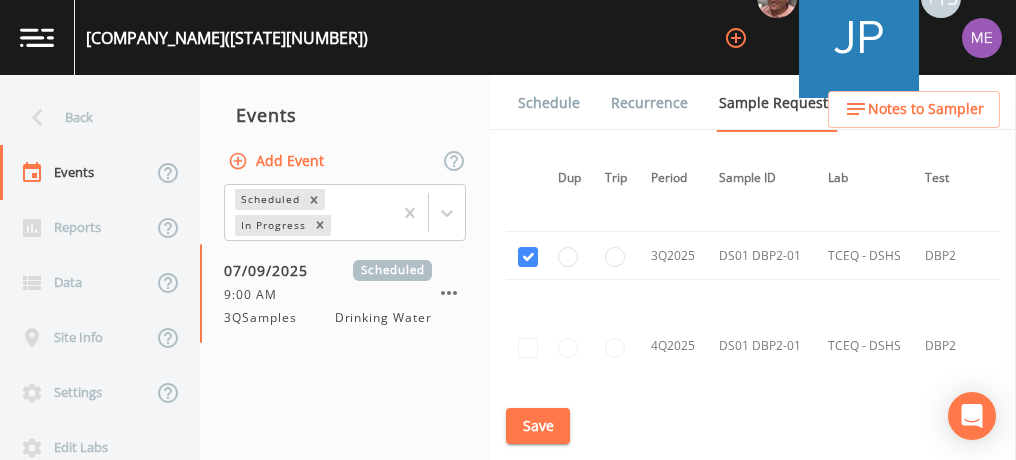 scroll, scrollTop: 1626, scrollLeft: 0, axis: vertical 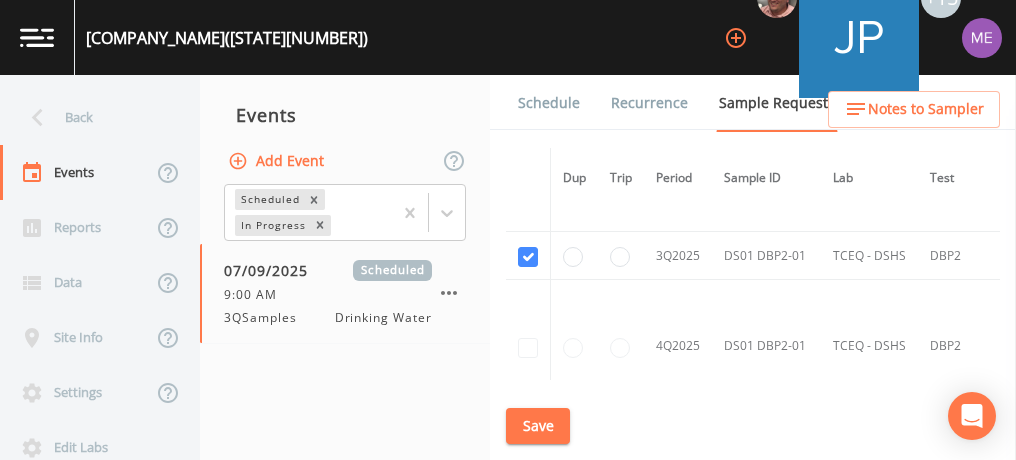 click on "Schedule" at bounding box center [549, 103] 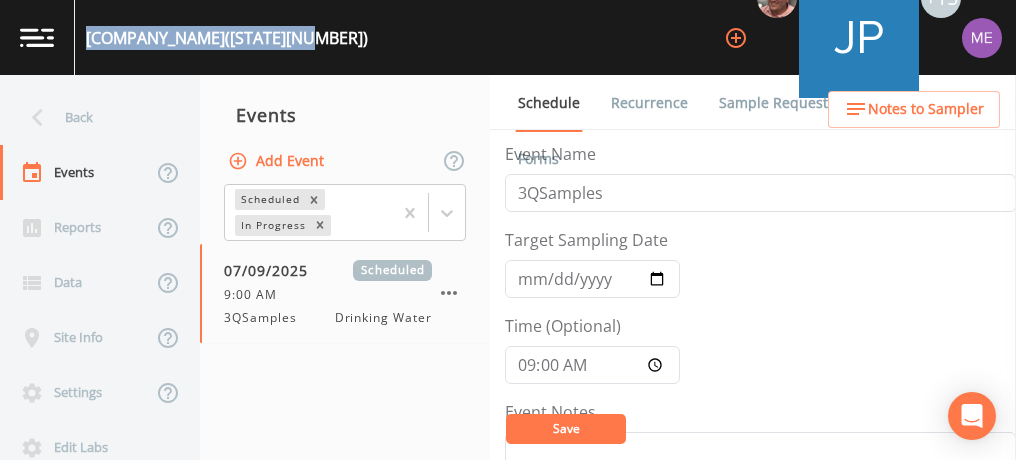 drag, startPoint x: 87, startPoint y: 33, endPoint x: 521, endPoint y: 40, distance: 434.05646 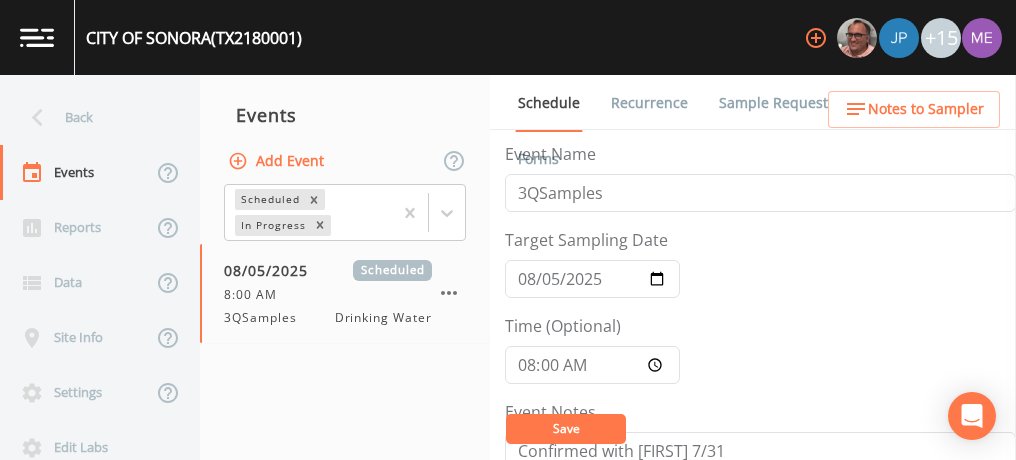 scroll, scrollTop: 0, scrollLeft: 0, axis: both 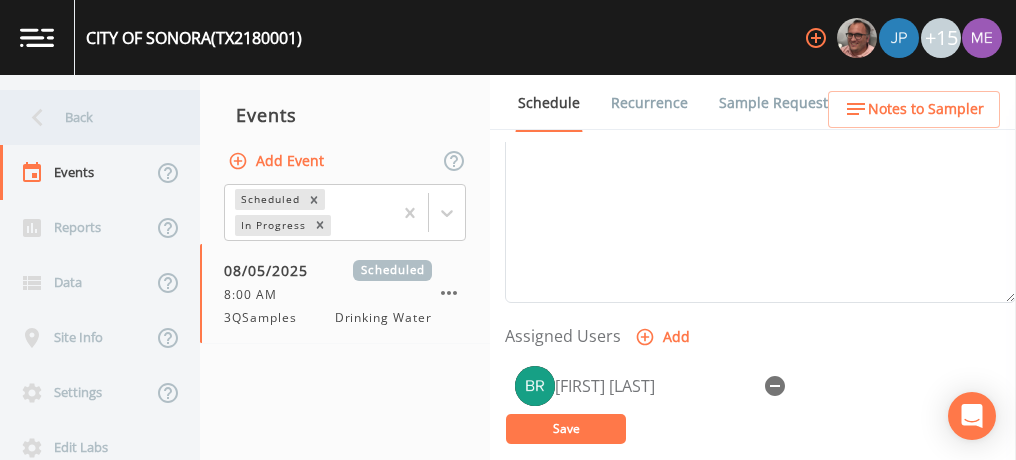 click on "Back" at bounding box center (90, 117) 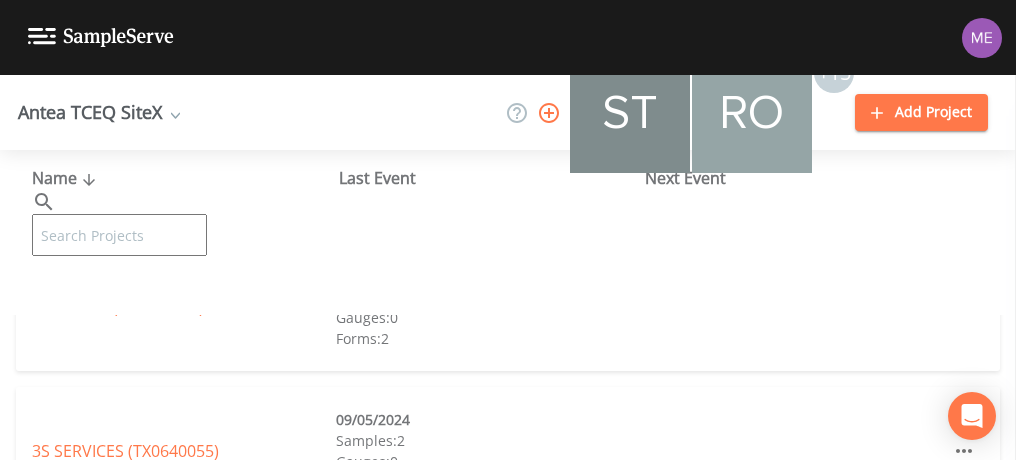 click at bounding box center (119, 235) 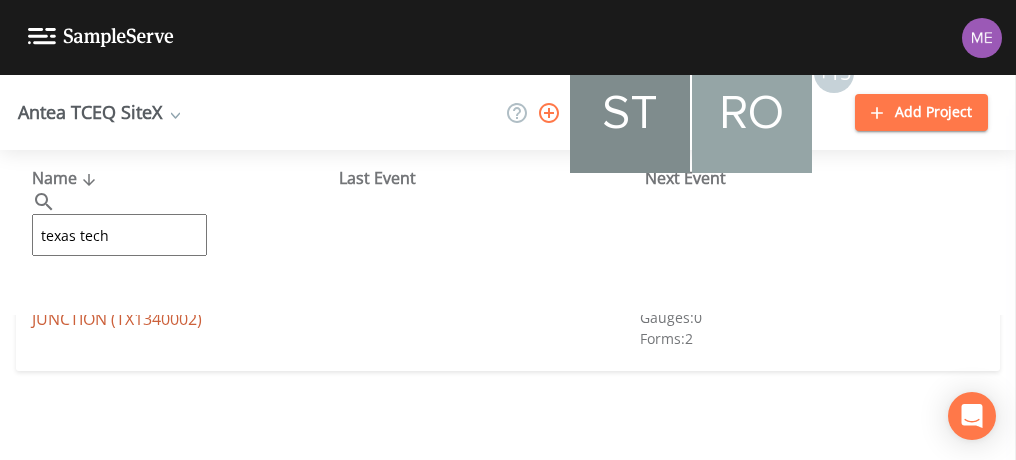 type on "texas tech" 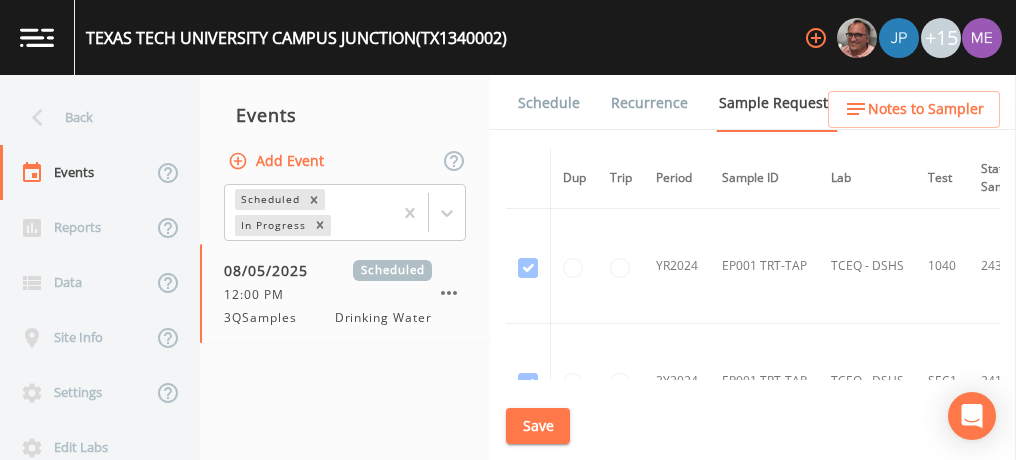 click on "Schedule" at bounding box center (549, 103) 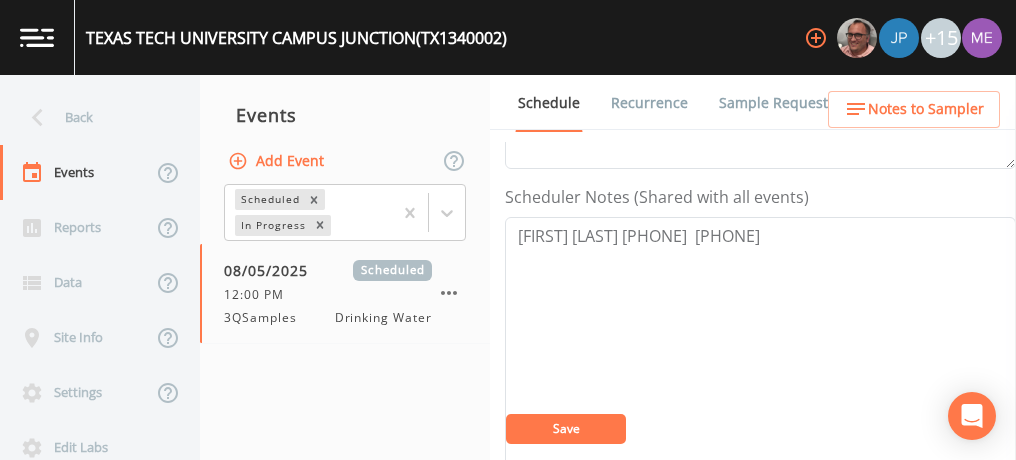 scroll, scrollTop: 513, scrollLeft: 0, axis: vertical 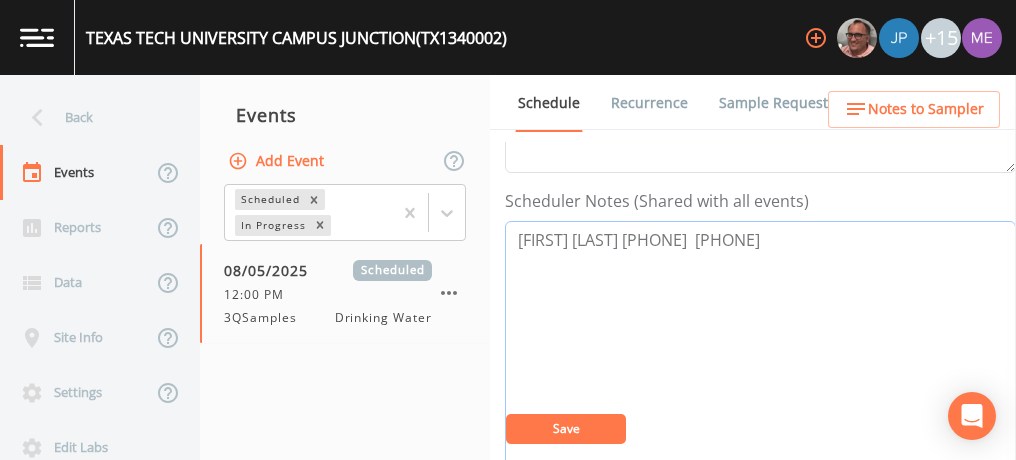 click on "[FIRST] [LAST] [PHONE]  [PHONE]" at bounding box center (760, 348) 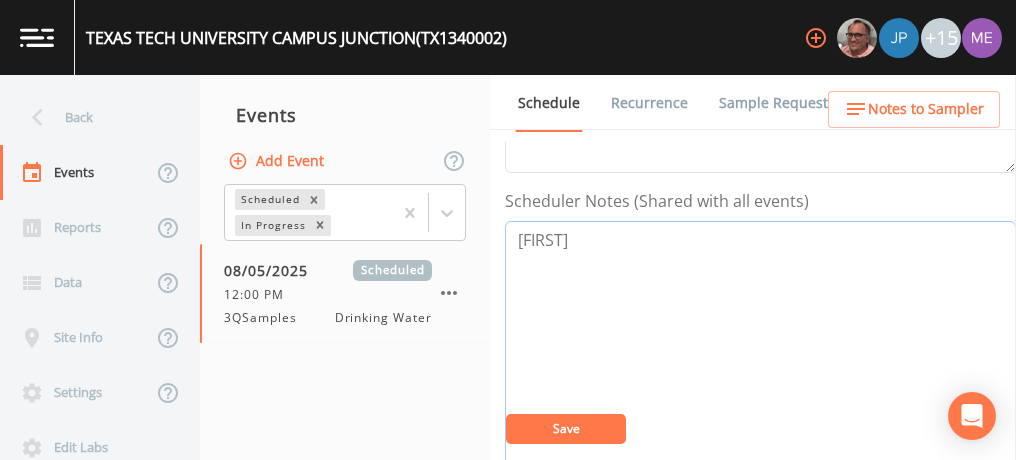 type on "[INITIAL]" 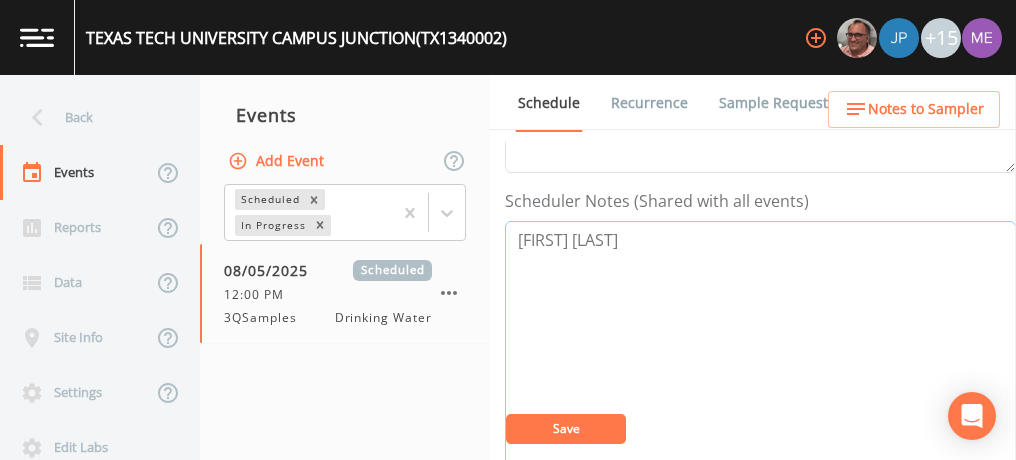 click on "Robert Stubblefield" at bounding box center [760, 348] 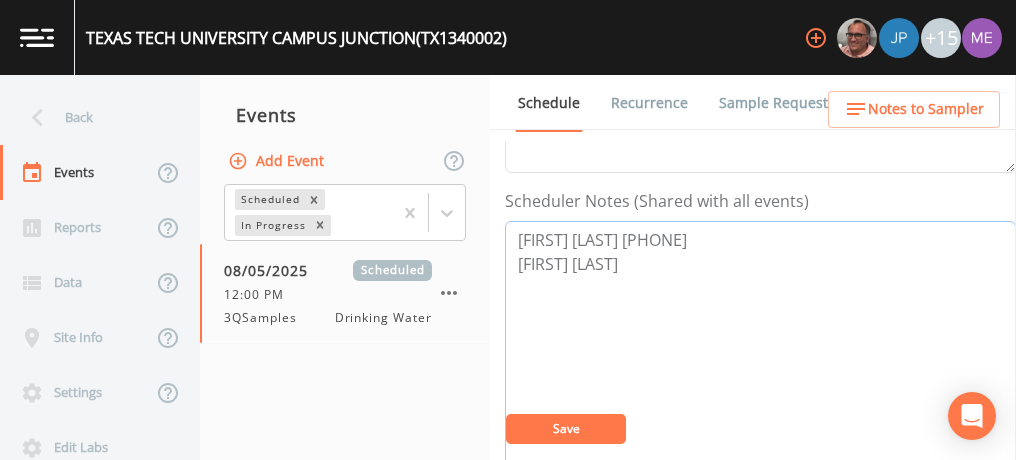 click on "Derrick Ard 325-215-9425
Robert Stubblefield" at bounding box center (760, 348) 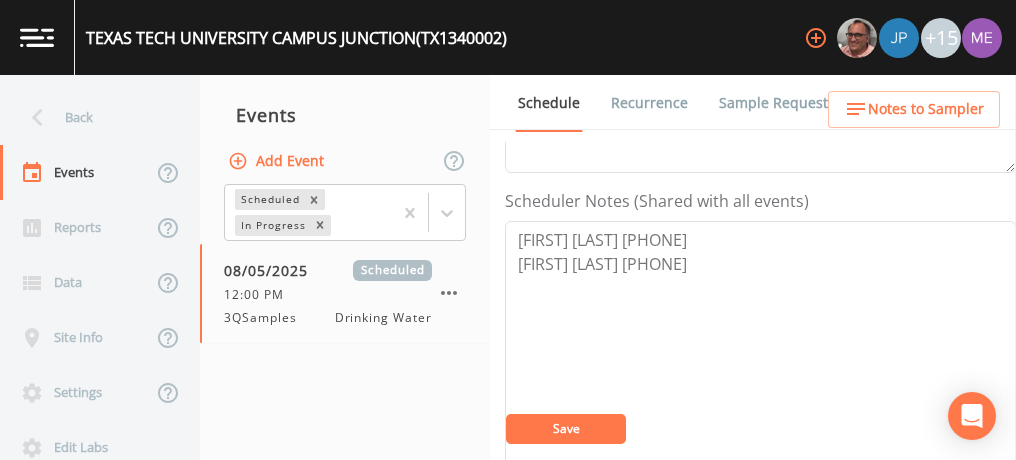 click on "Save" at bounding box center [566, 429] 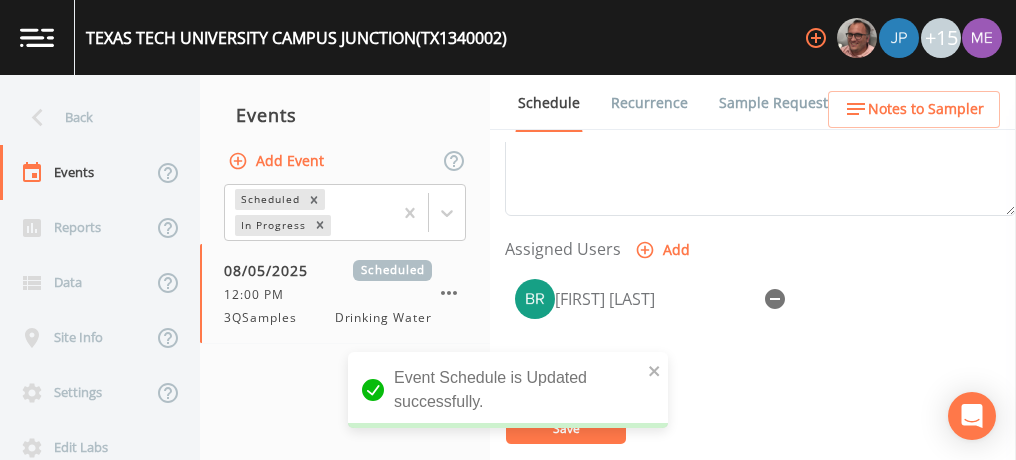 scroll, scrollTop: 784, scrollLeft: 0, axis: vertical 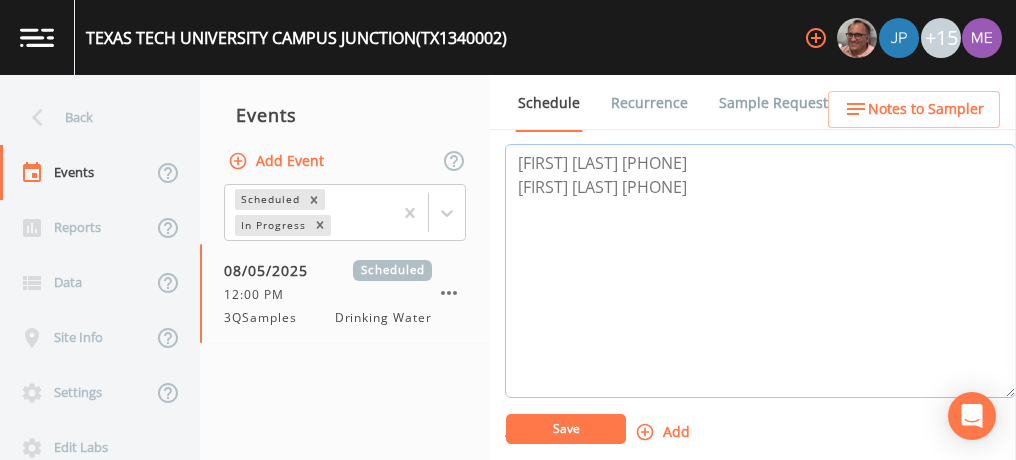 click on "Derrick Ard 325-215-9425
Robert Stubblefield 325-236-2136" at bounding box center [760, 271] 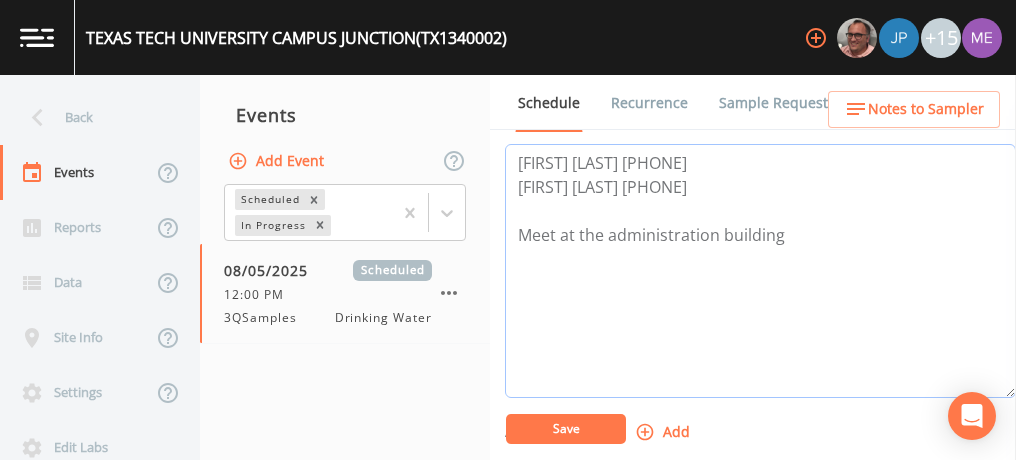 type on "Derrick Ard 325-215-9425
Robert Stubblefield 325-236-2136
Meet at the administration building" 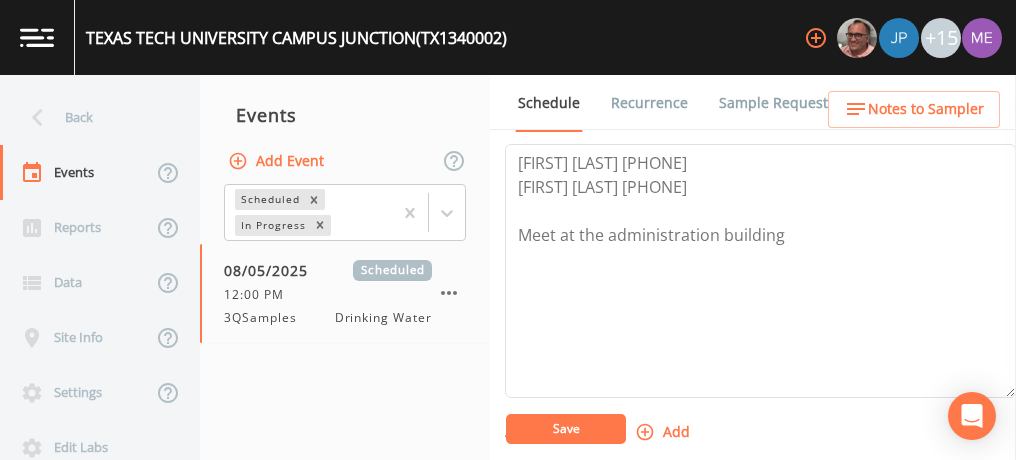 click on "Save" at bounding box center [566, 429] 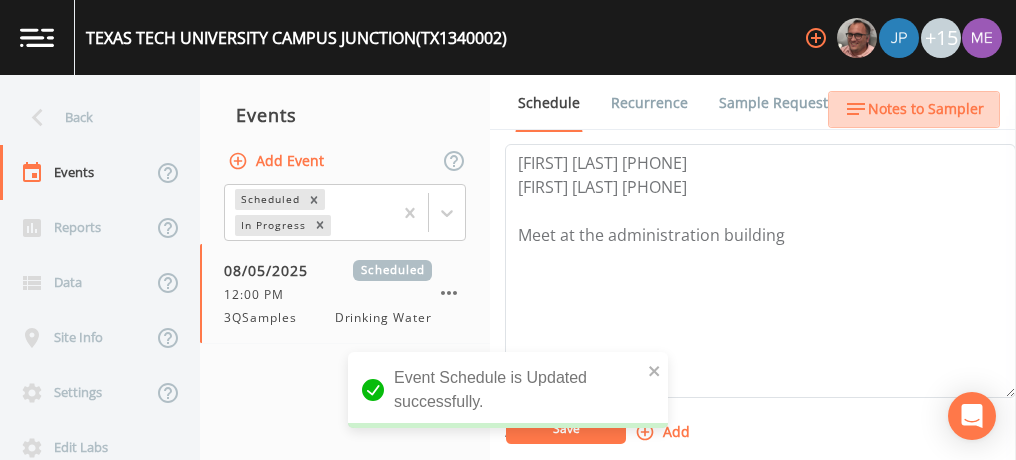 click on "Notes to Sampler" at bounding box center (926, 109) 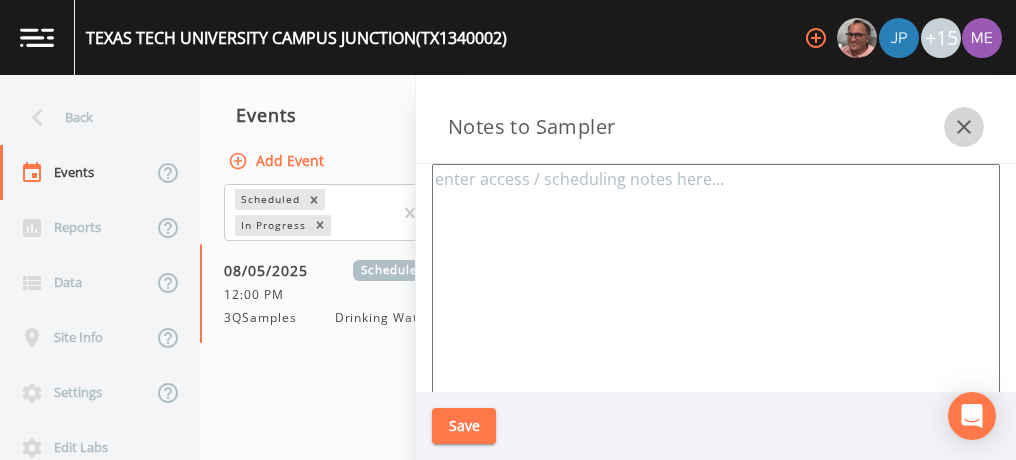 click 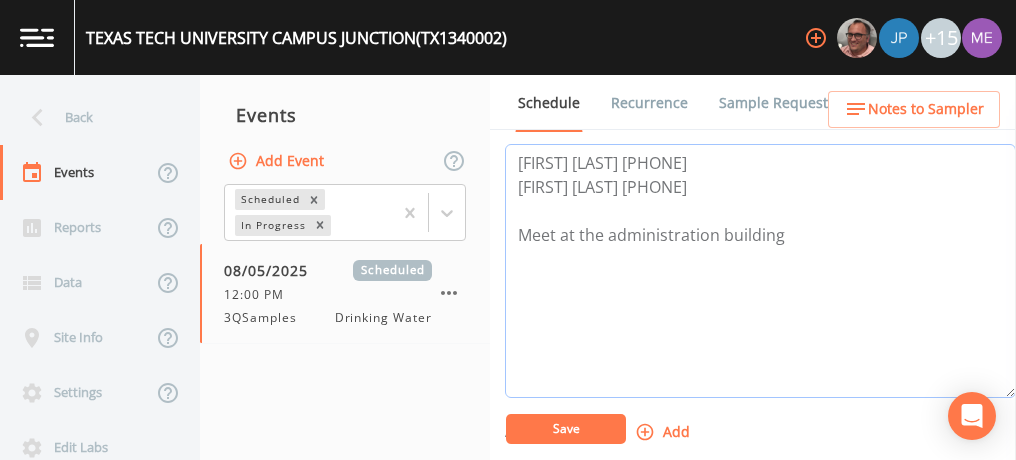 drag, startPoint x: 516, startPoint y: 154, endPoint x: 785, endPoint y: 224, distance: 277.95862 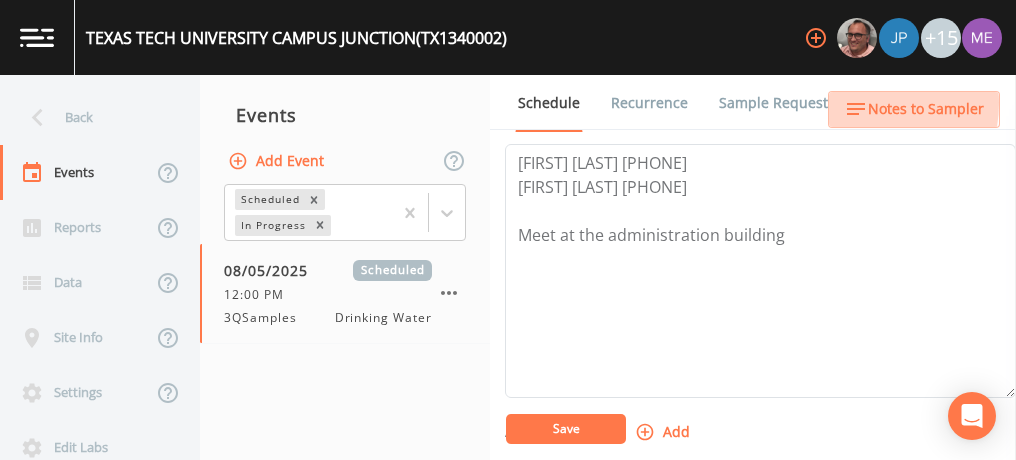 click 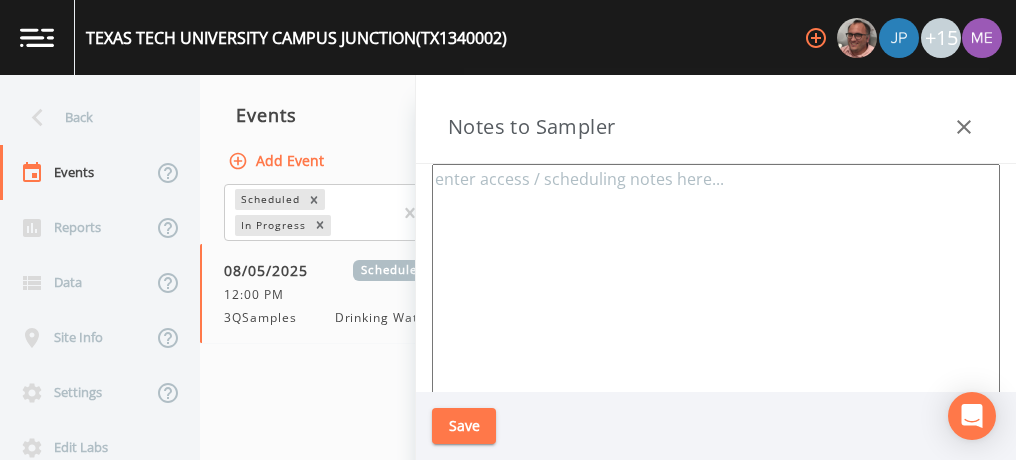 click at bounding box center [716, 407] 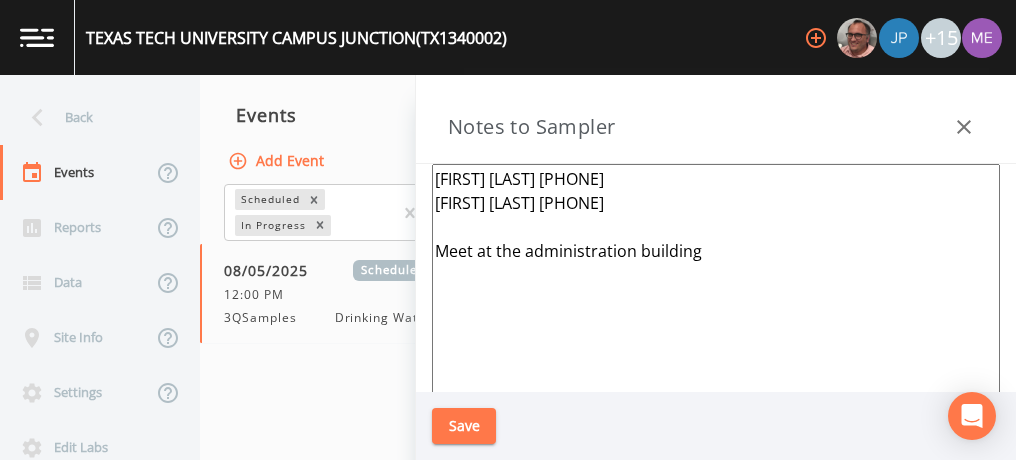 click on "Derrick Ard 325-215-9425
Robert Stubblefield 325-236-2136
Meet at the administration building" at bounding box center [716, 407] 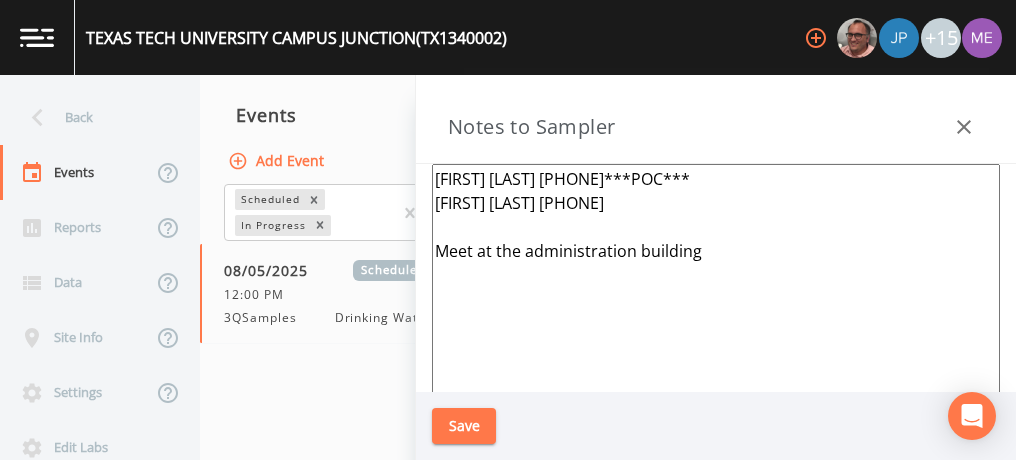 type on "Derrick Ard 325-215-9425***POC***
Robert Stubblefield 325-236-2136
Meet at the administration building" 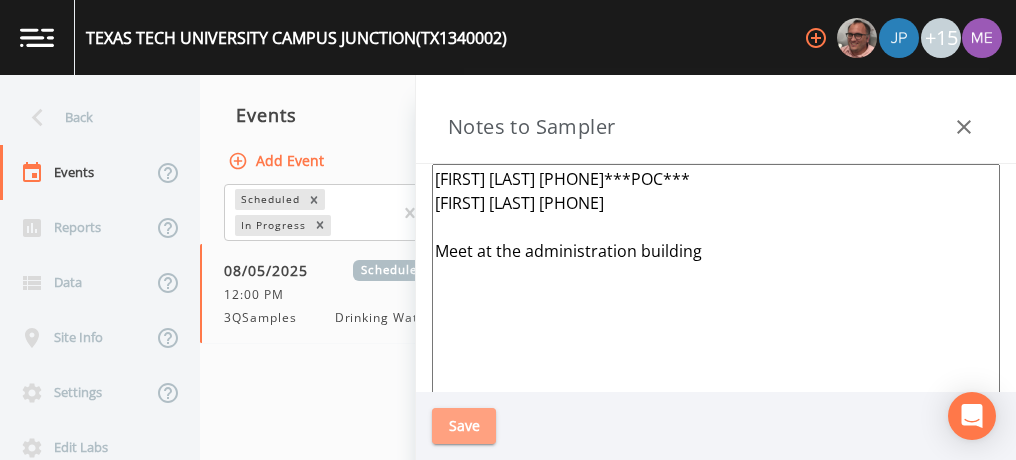 click on "Save" at bounding box center [464, 426] 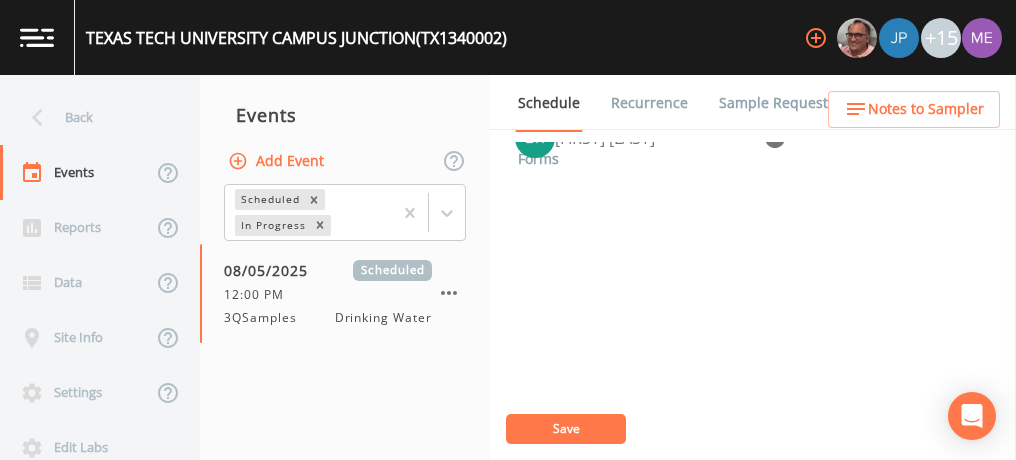 scroll, scrollTop: 945, scrollLeft: 0, axis: vertical 